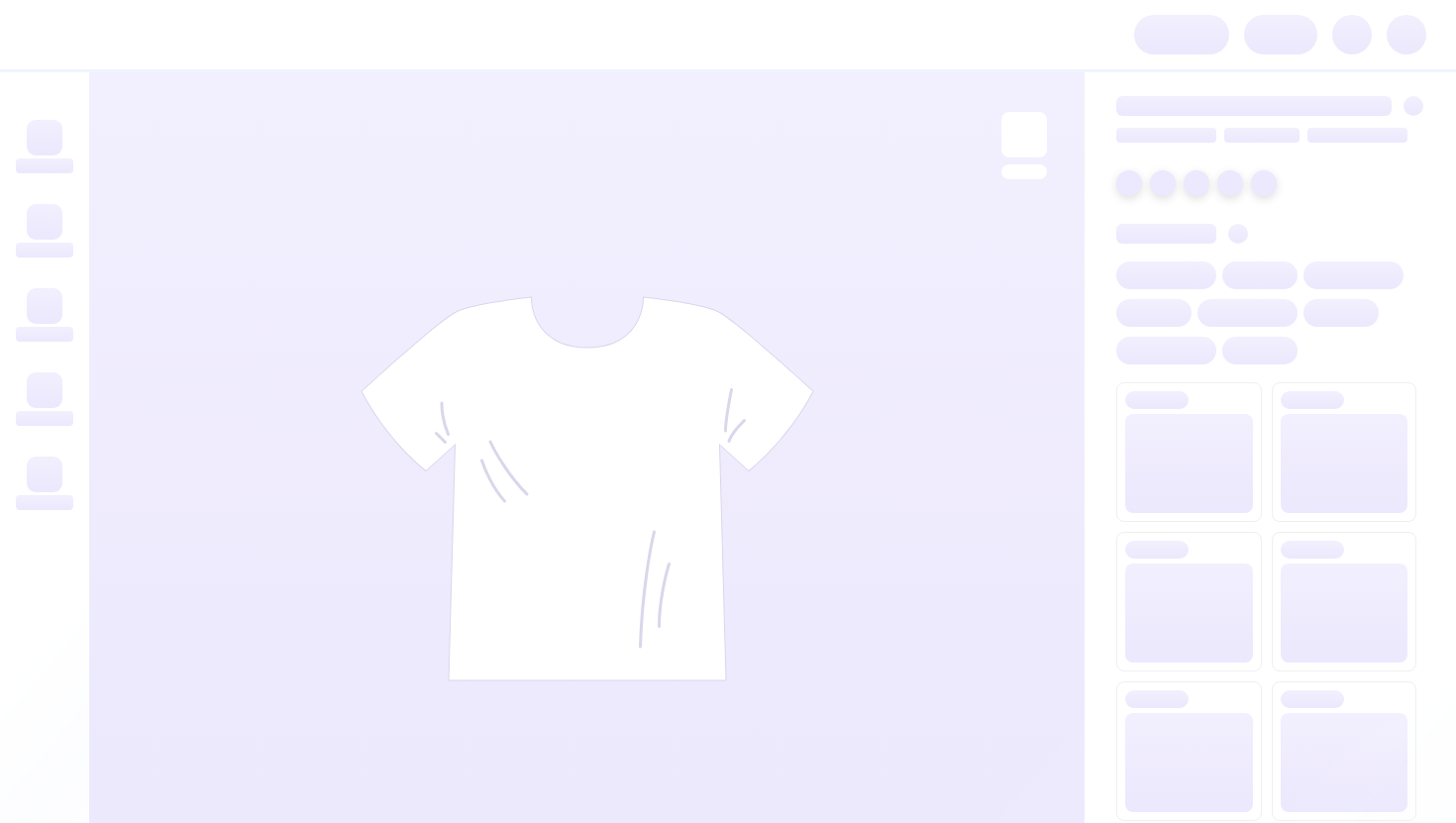 scroll, scrollTop: 0, scrollLeft: 0, axis: both 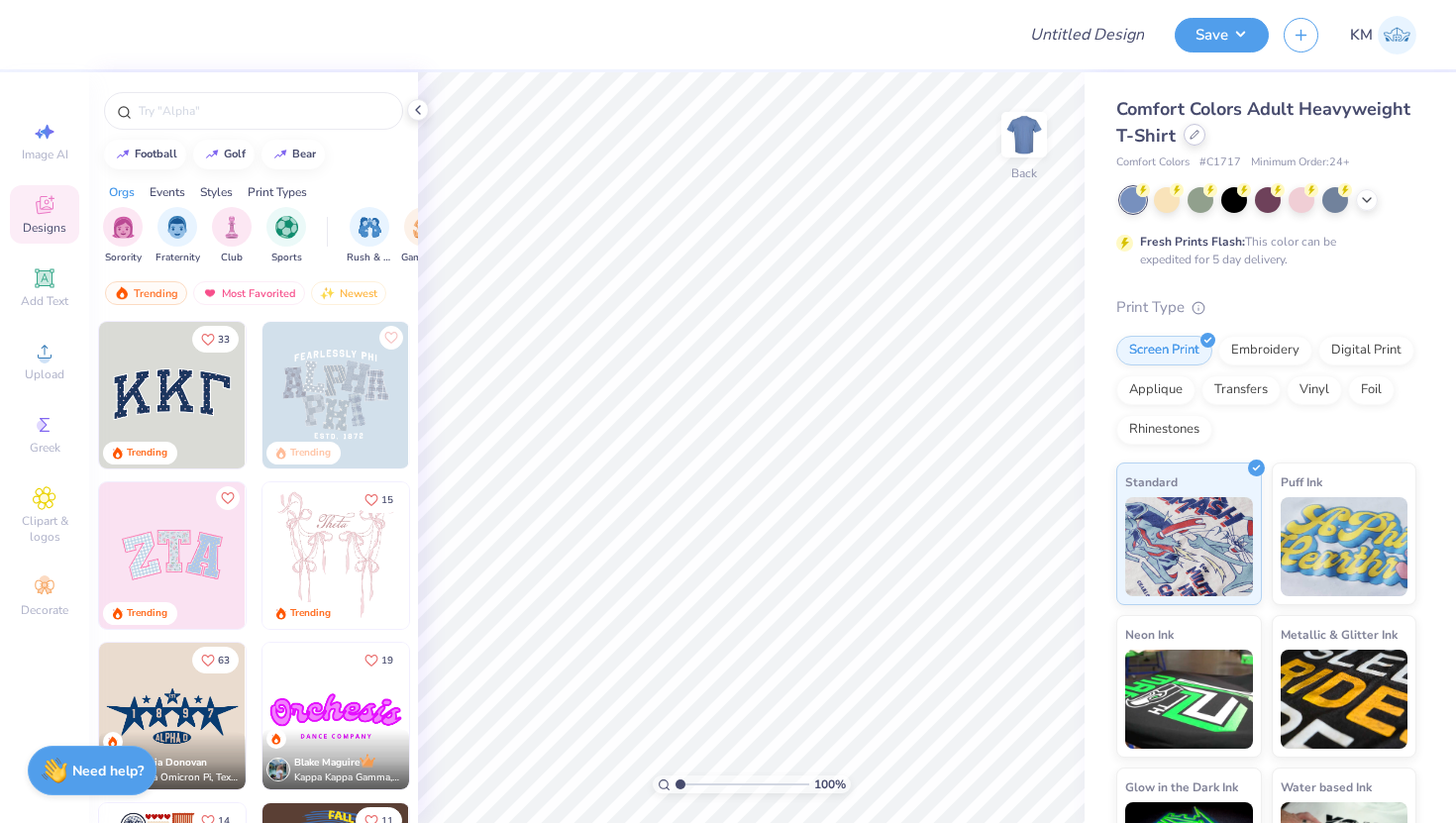 click 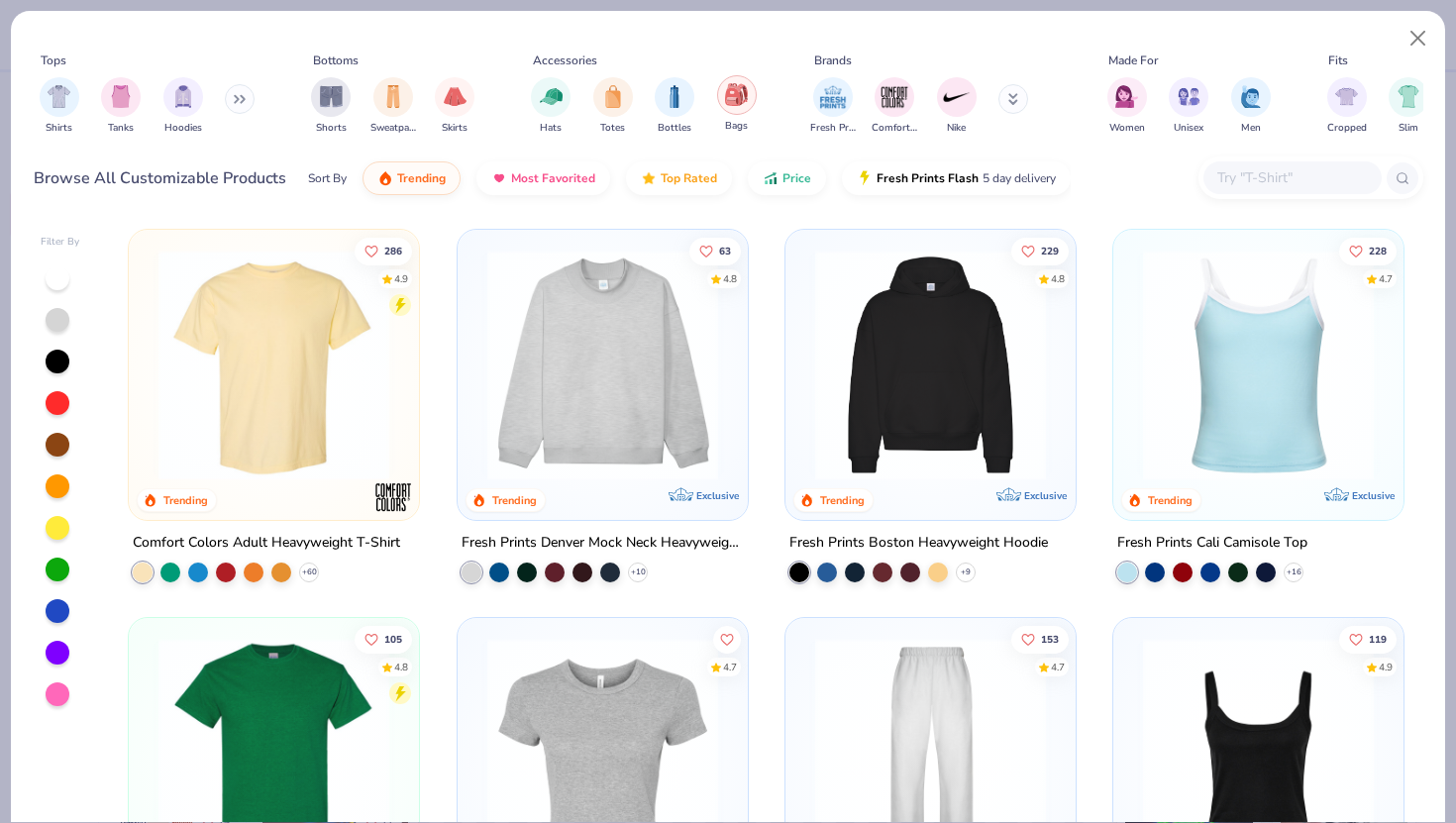 click at bounding box center [737, 95] 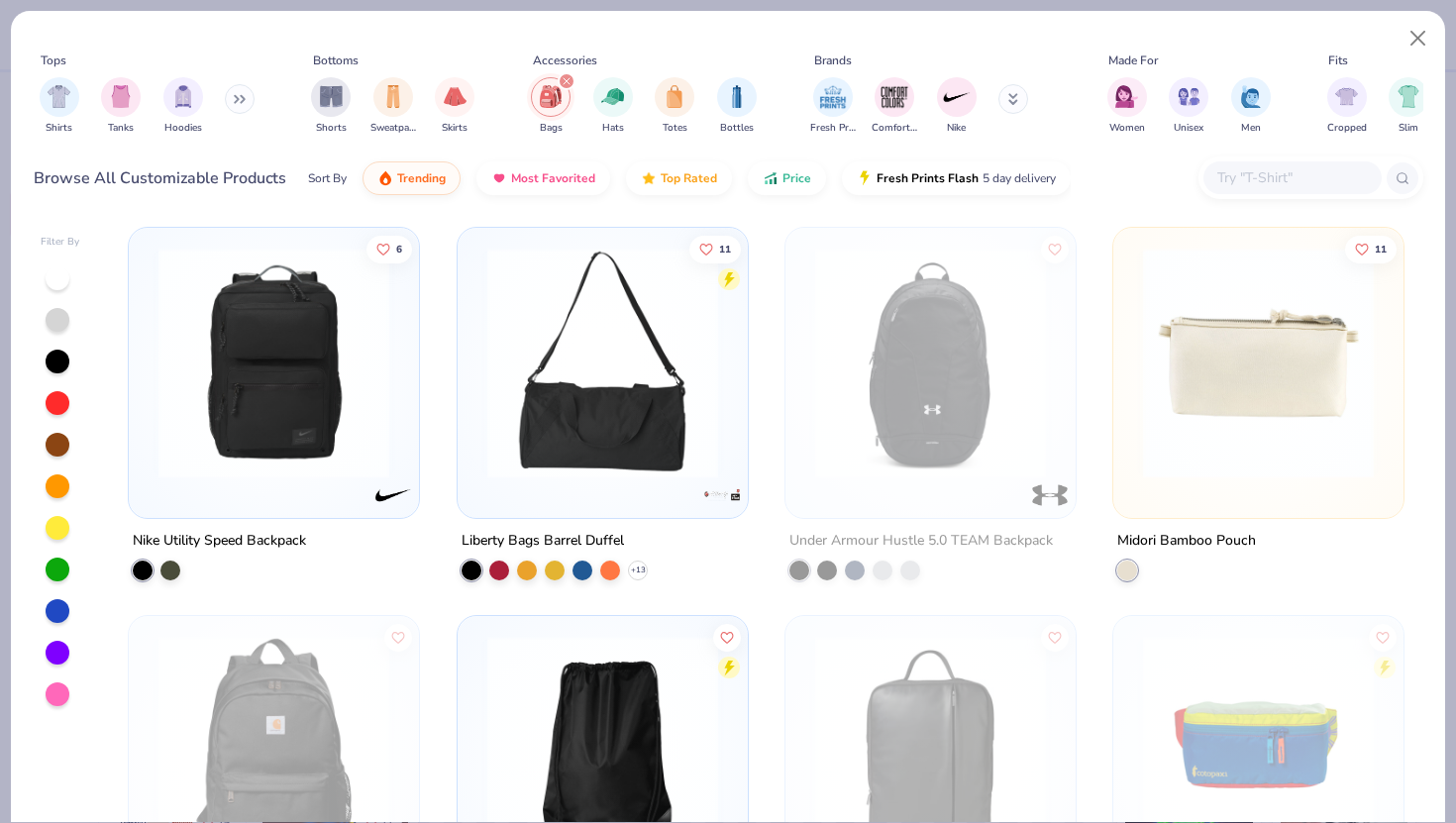 scroll, scrollTop: 0, scrollLeft: 0, axis: both 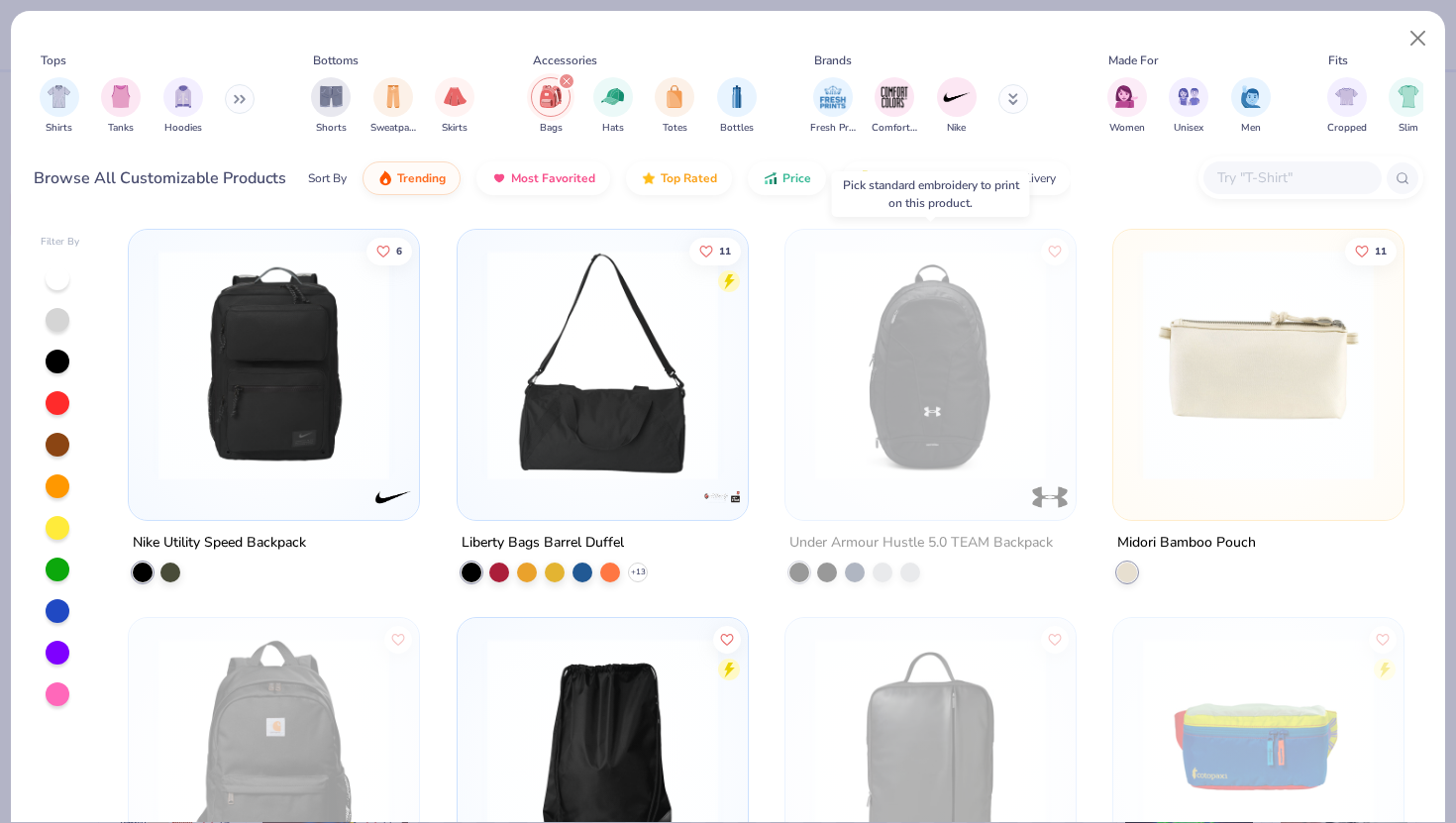 click at bounding box center [930, 364] 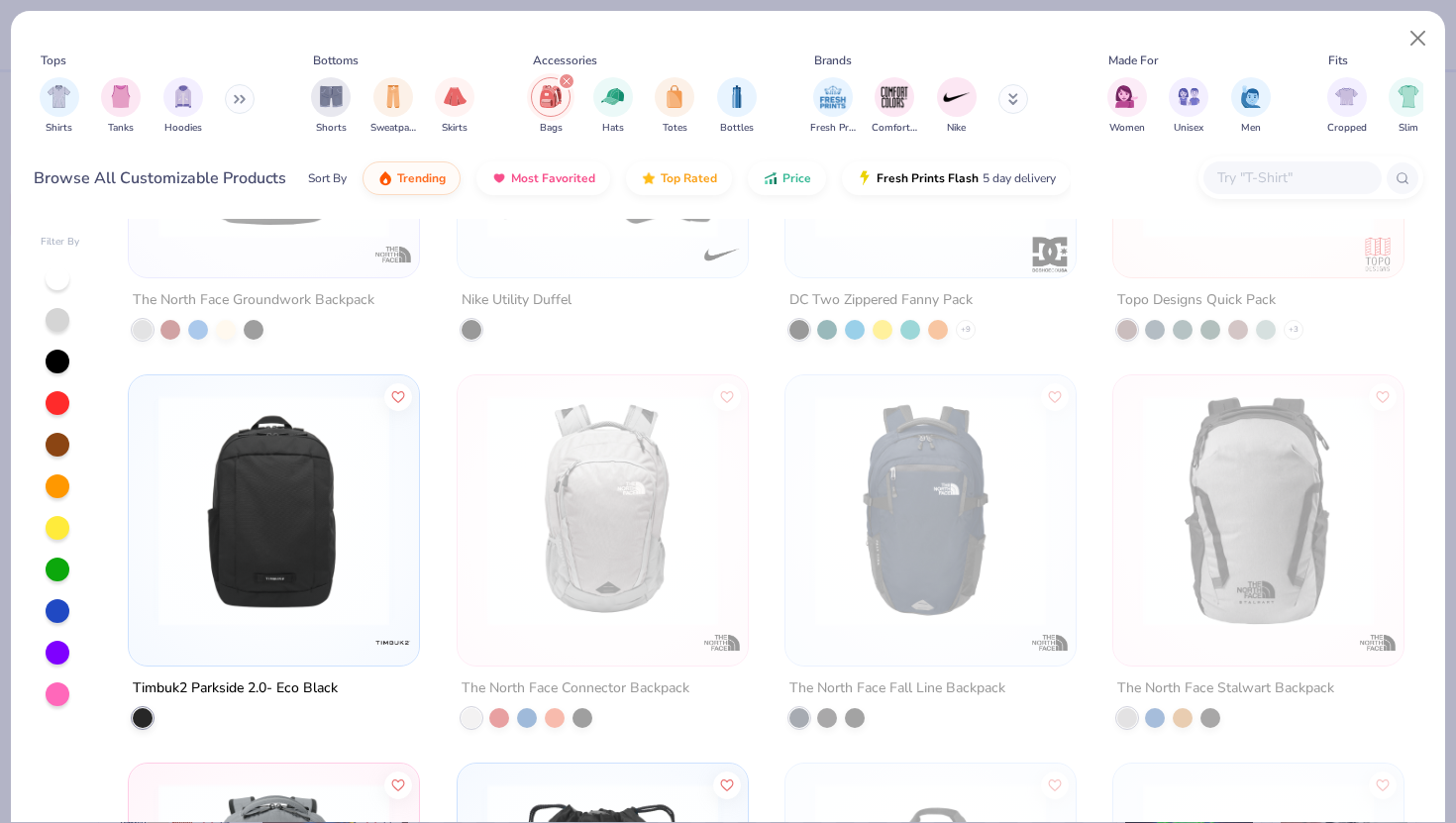 scroll, scrollTop: 1024, scrollLeft: 0, axis: vertical 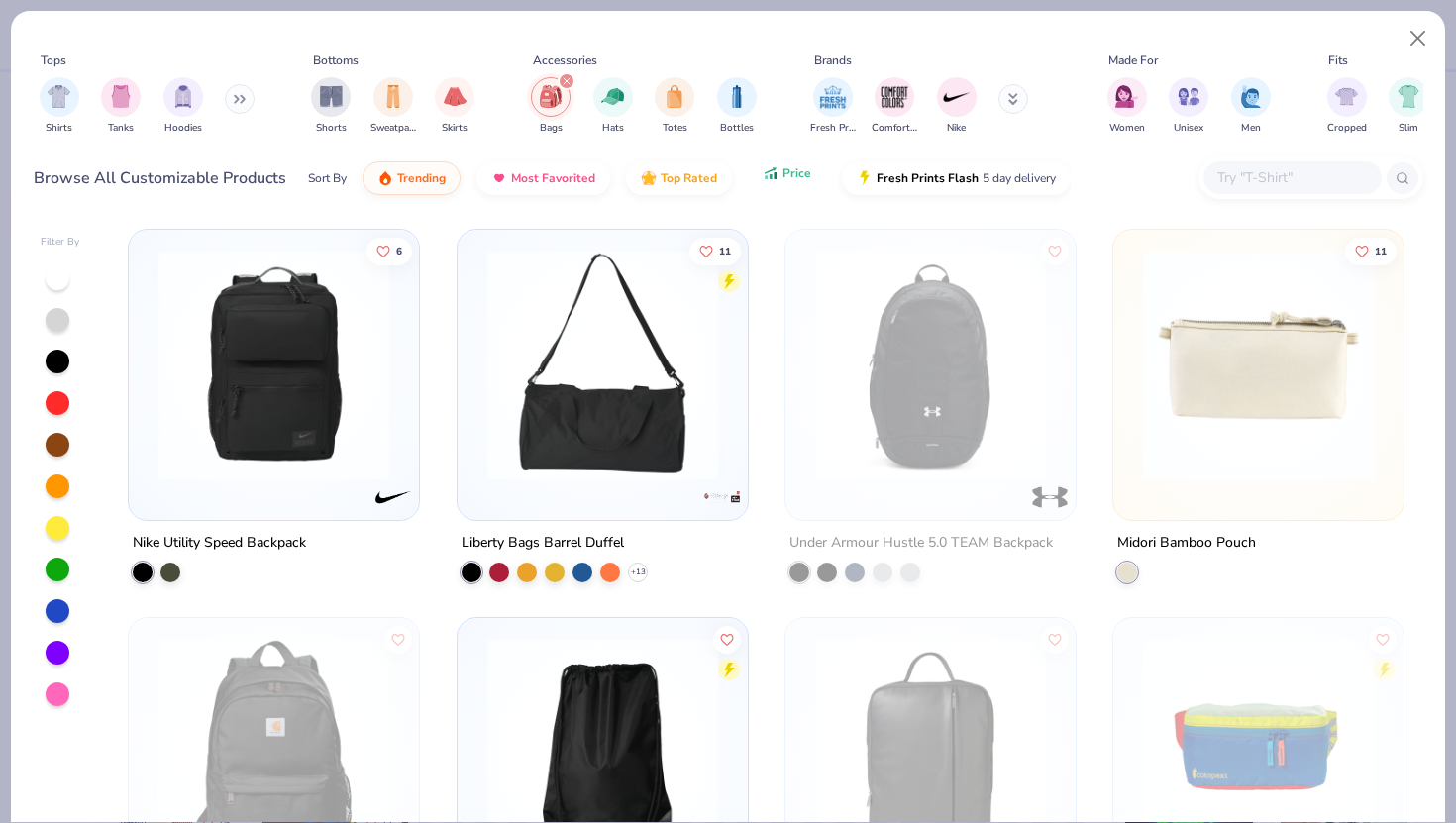 click on "Price" at bounding box center (796, 173) 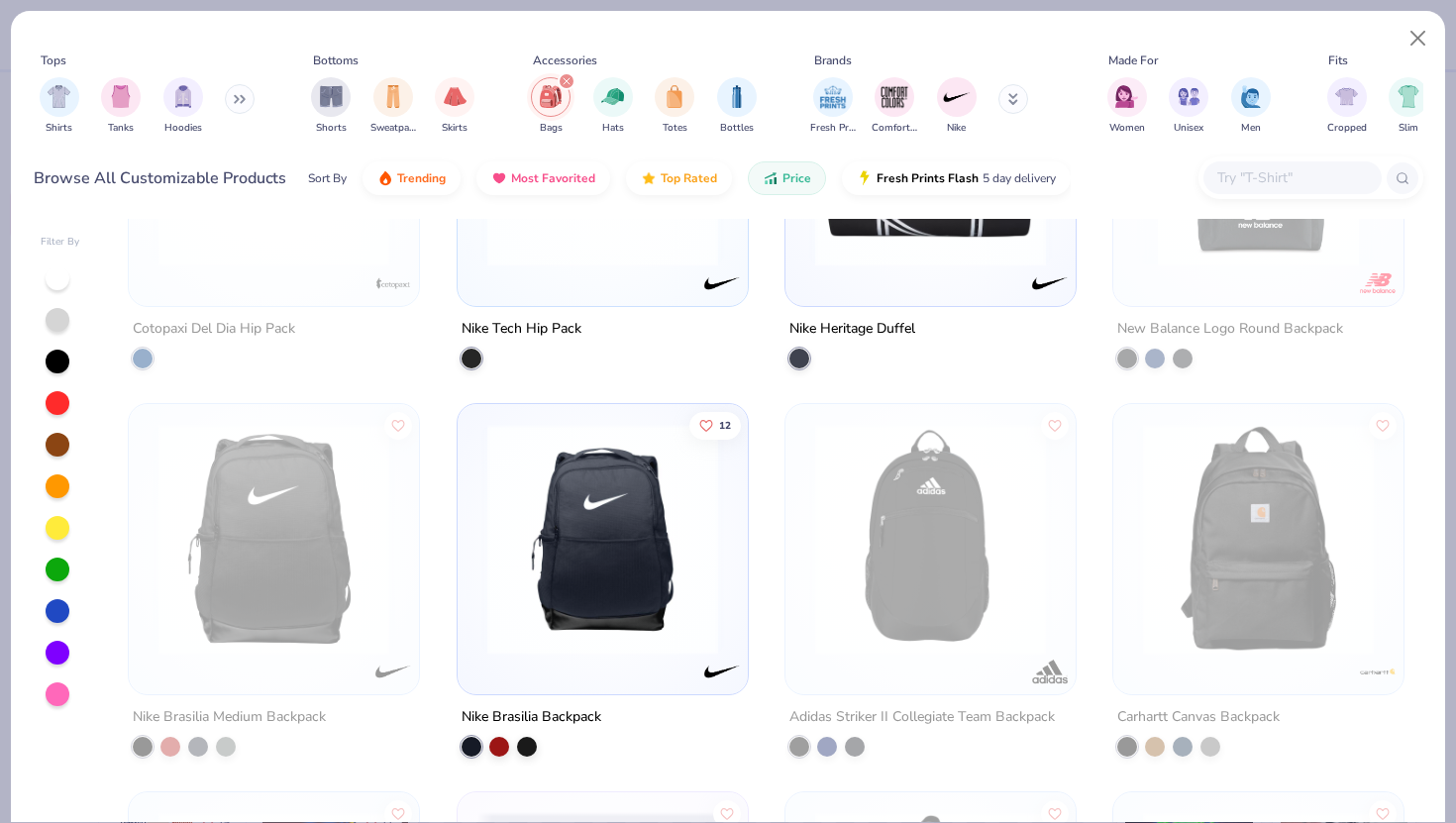 scroll, scrollTop: 1005, scrollLeft: 0, axis: vertical 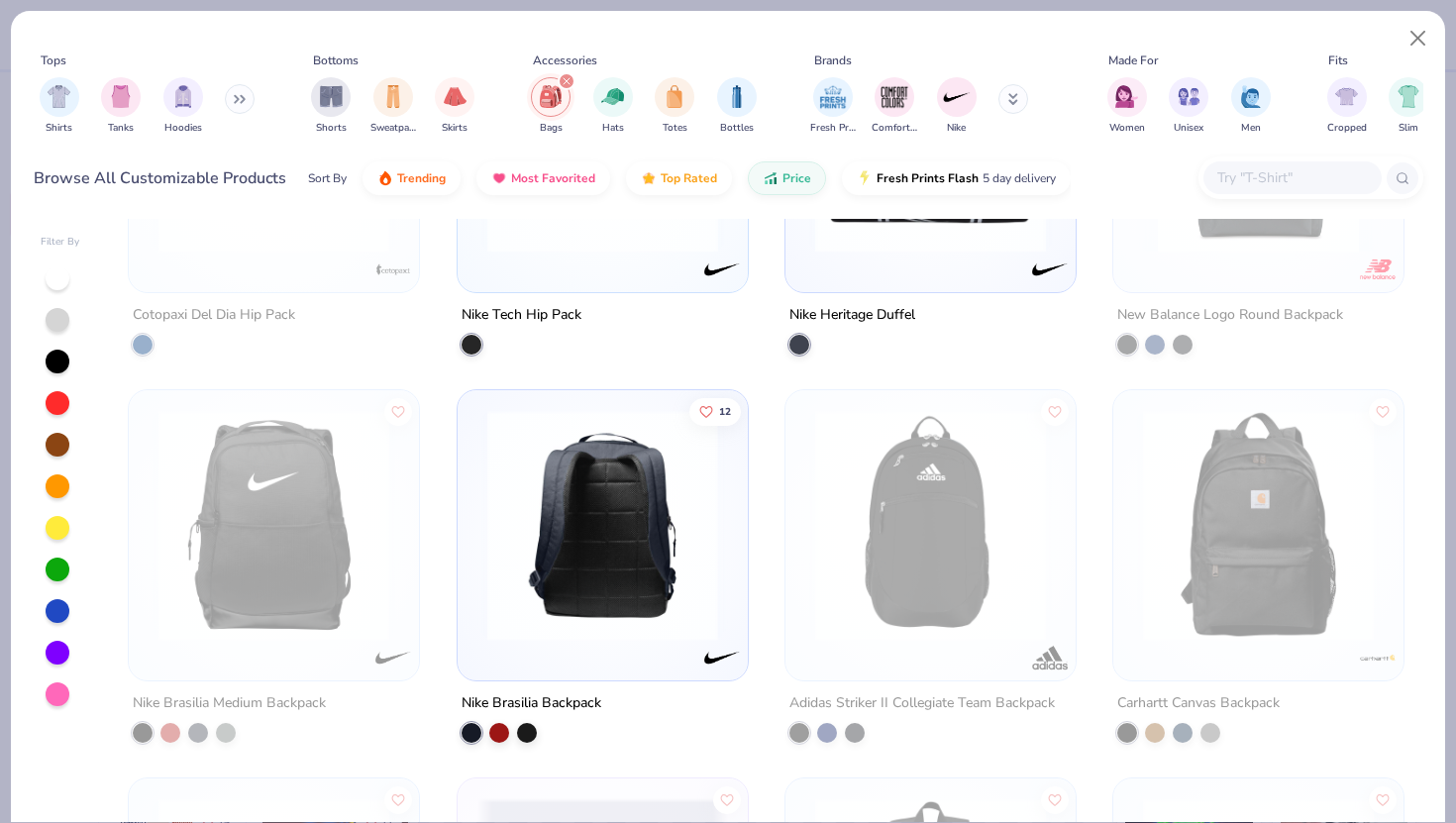 click at bounding box center [601, 525] 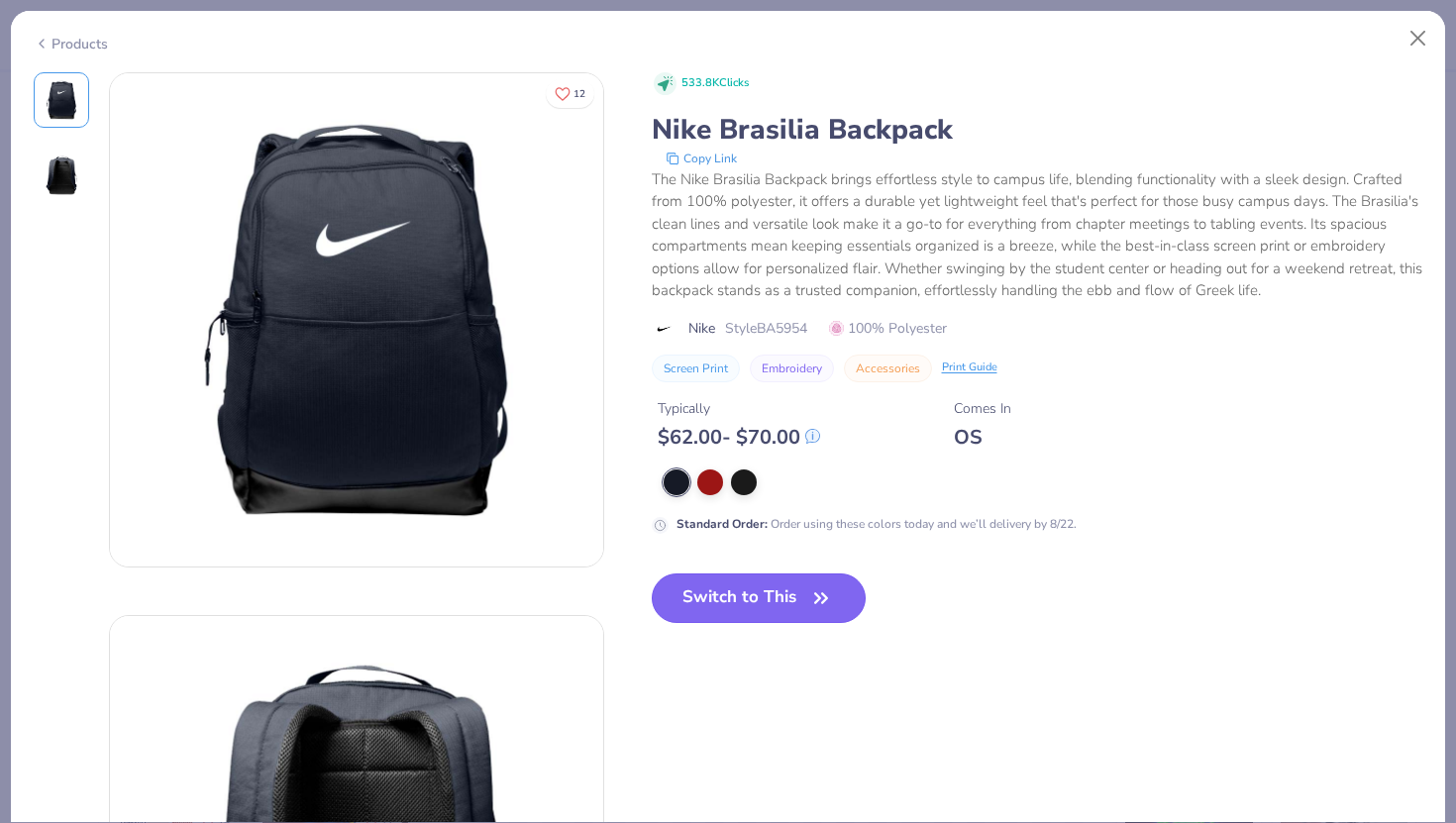 click on "Switch to This" at bounding box center (759, 598) 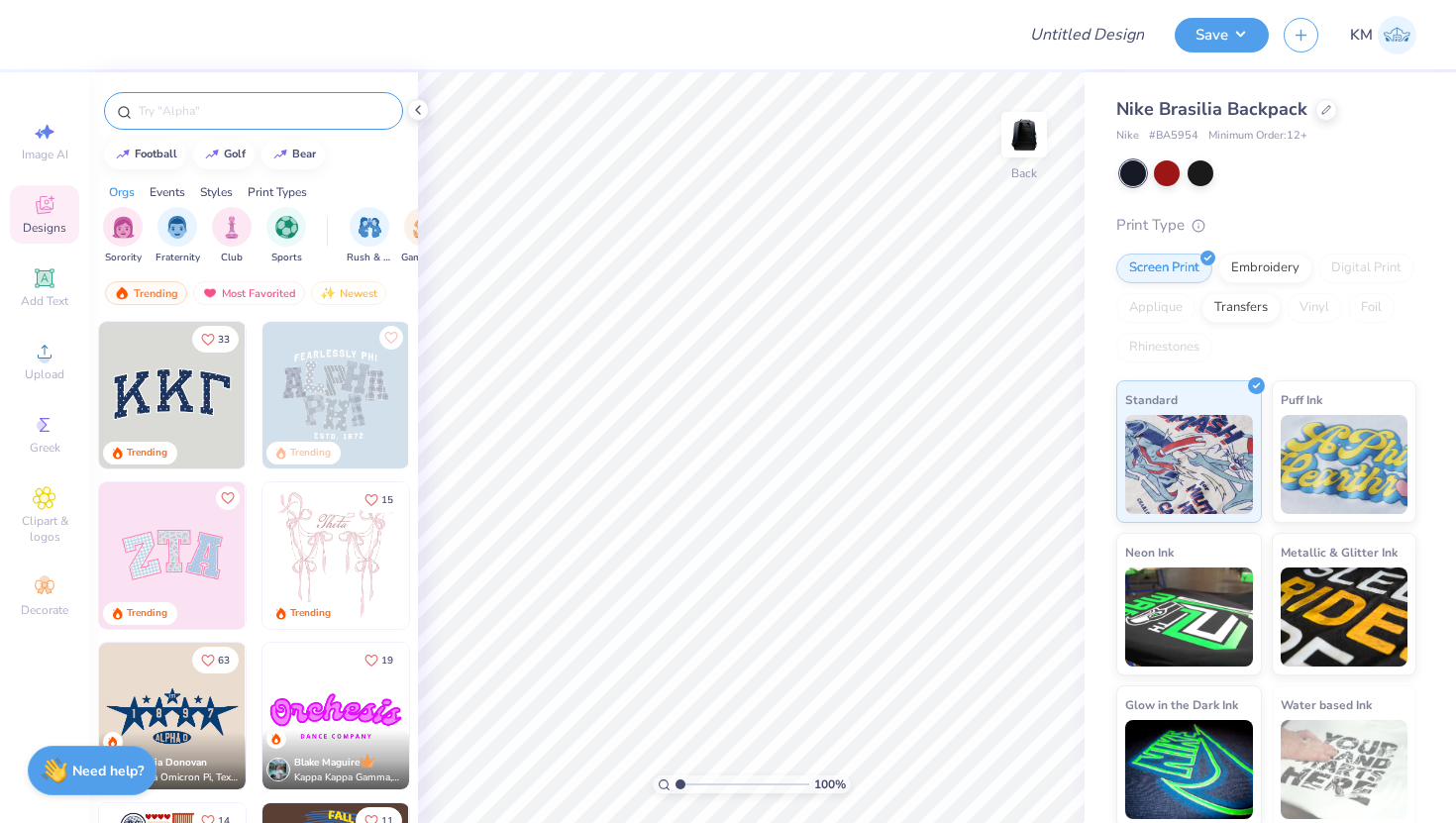 click at bounding box center (254, 111) 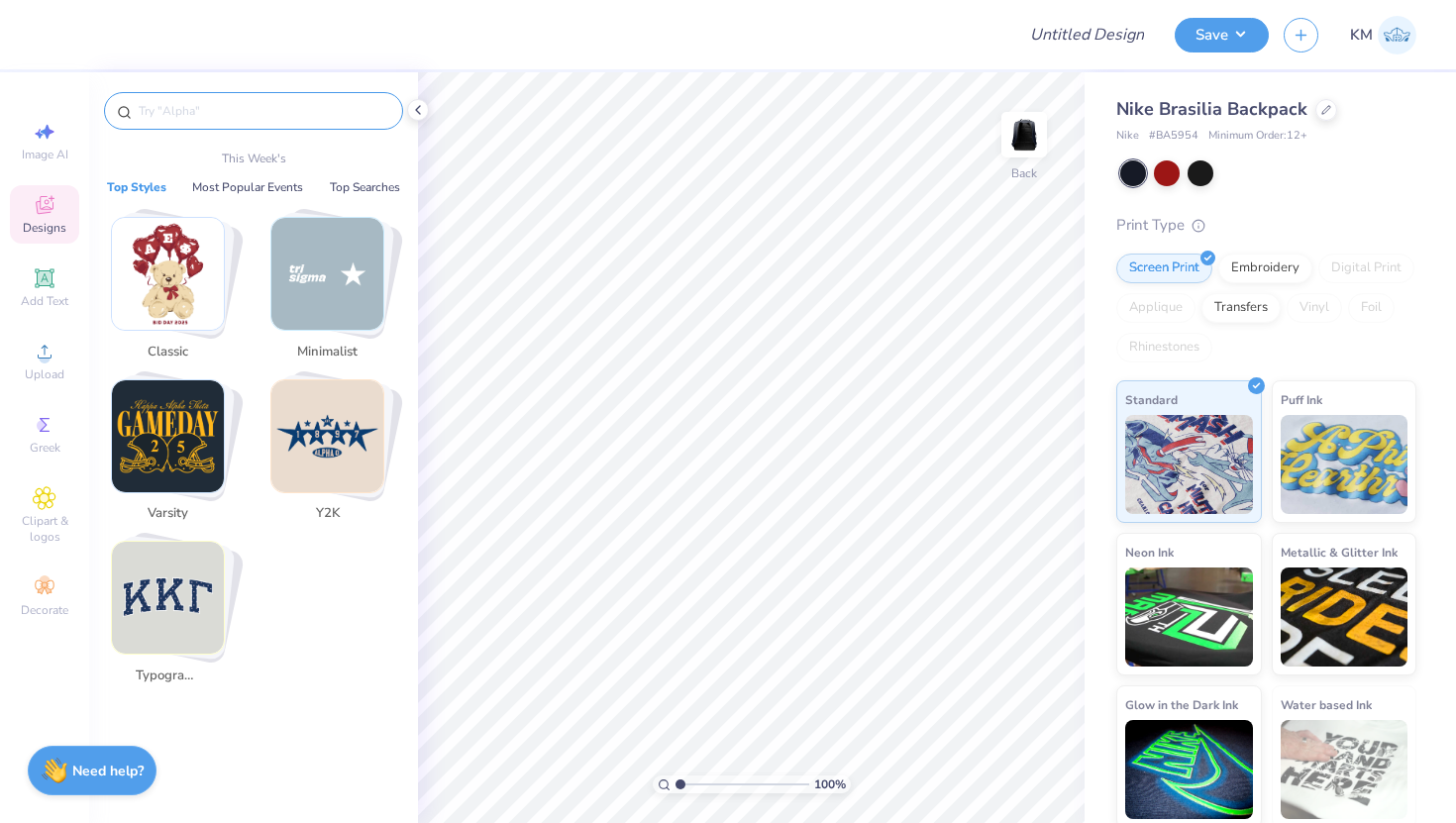click at bounding box center (263, 111) 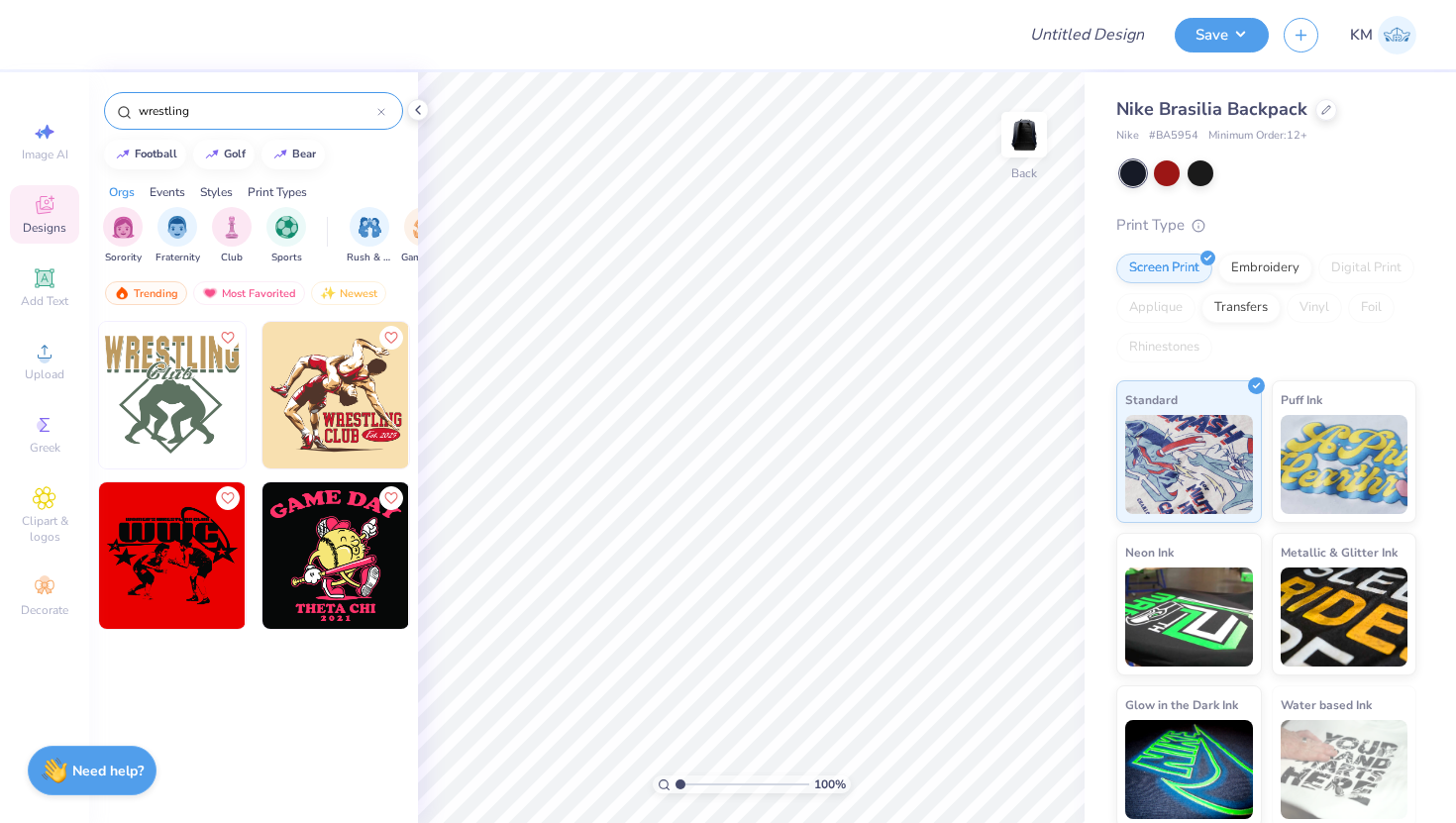 type on "wrestling" 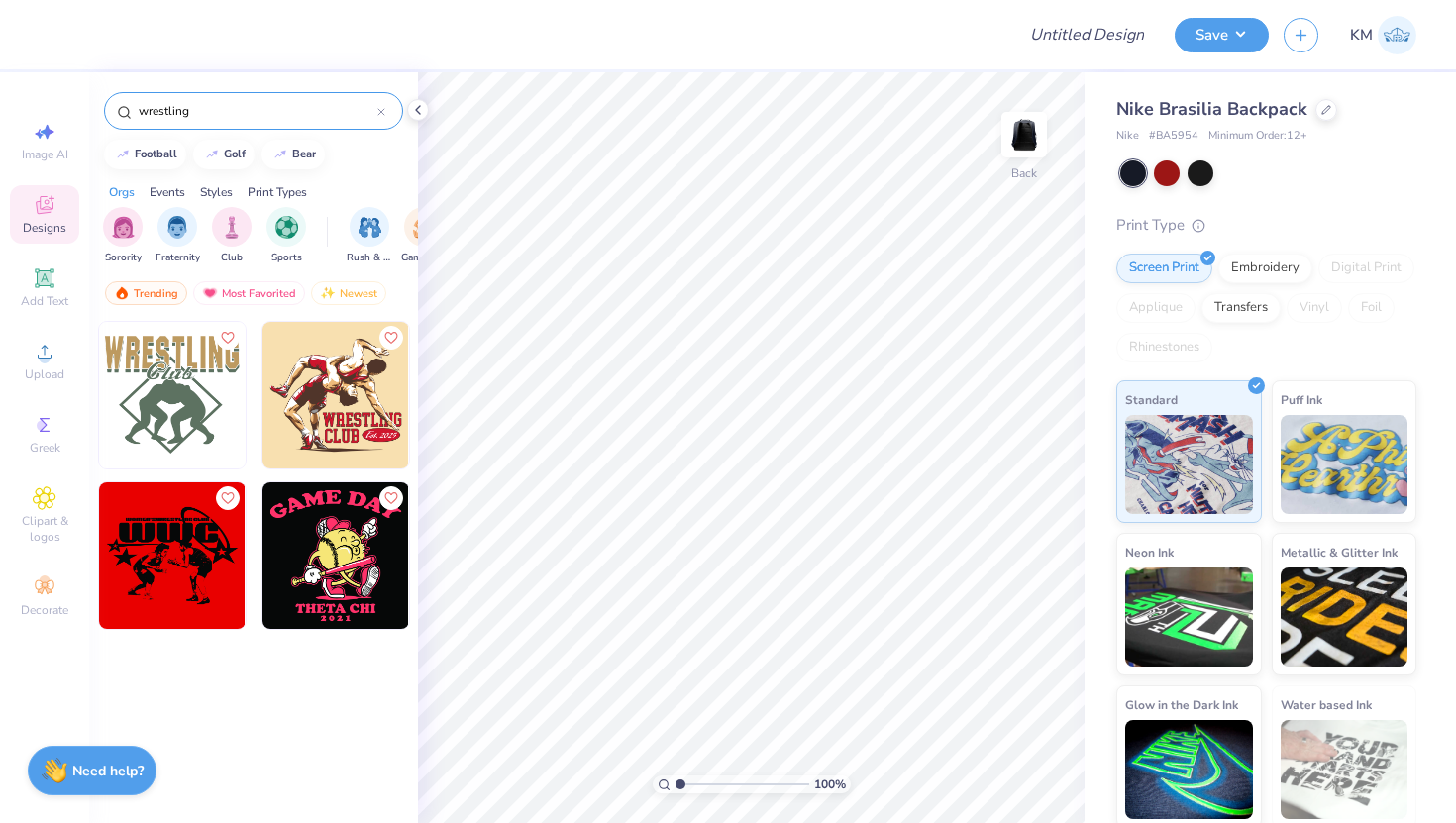click at bounding box center [336, 395] 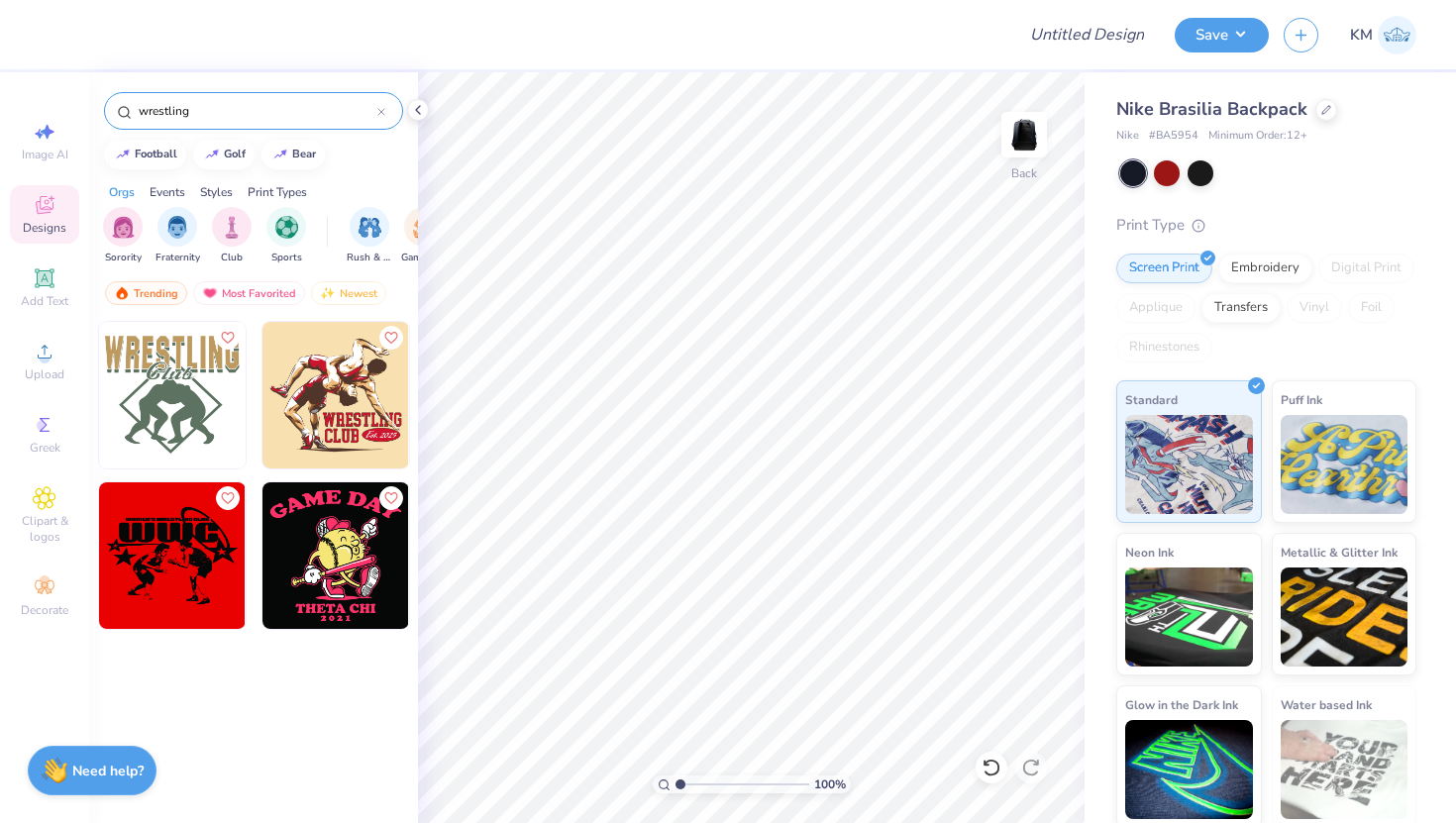 click at bounding box center [172, 395] 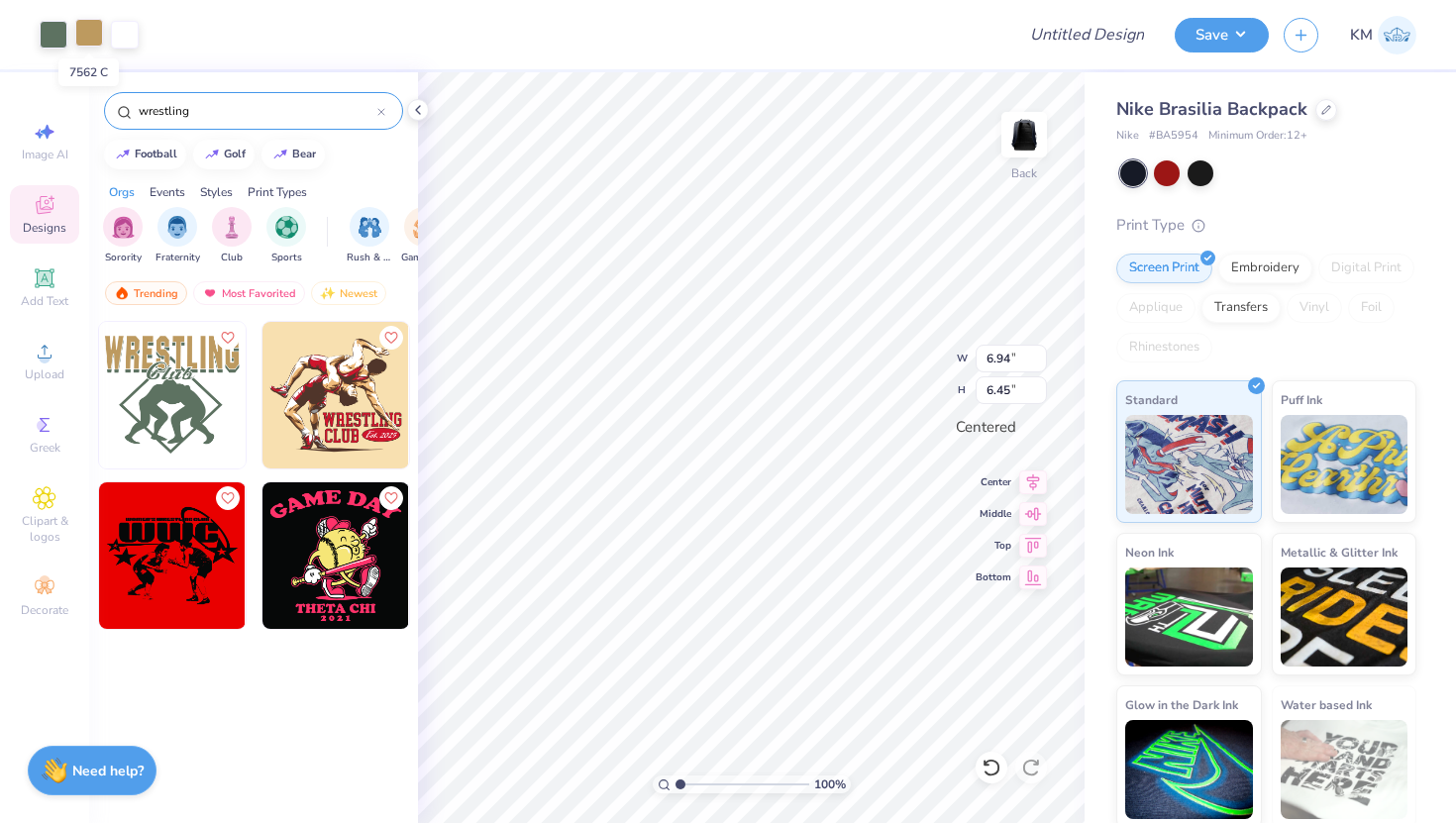 click at bounding box center (89, 33) 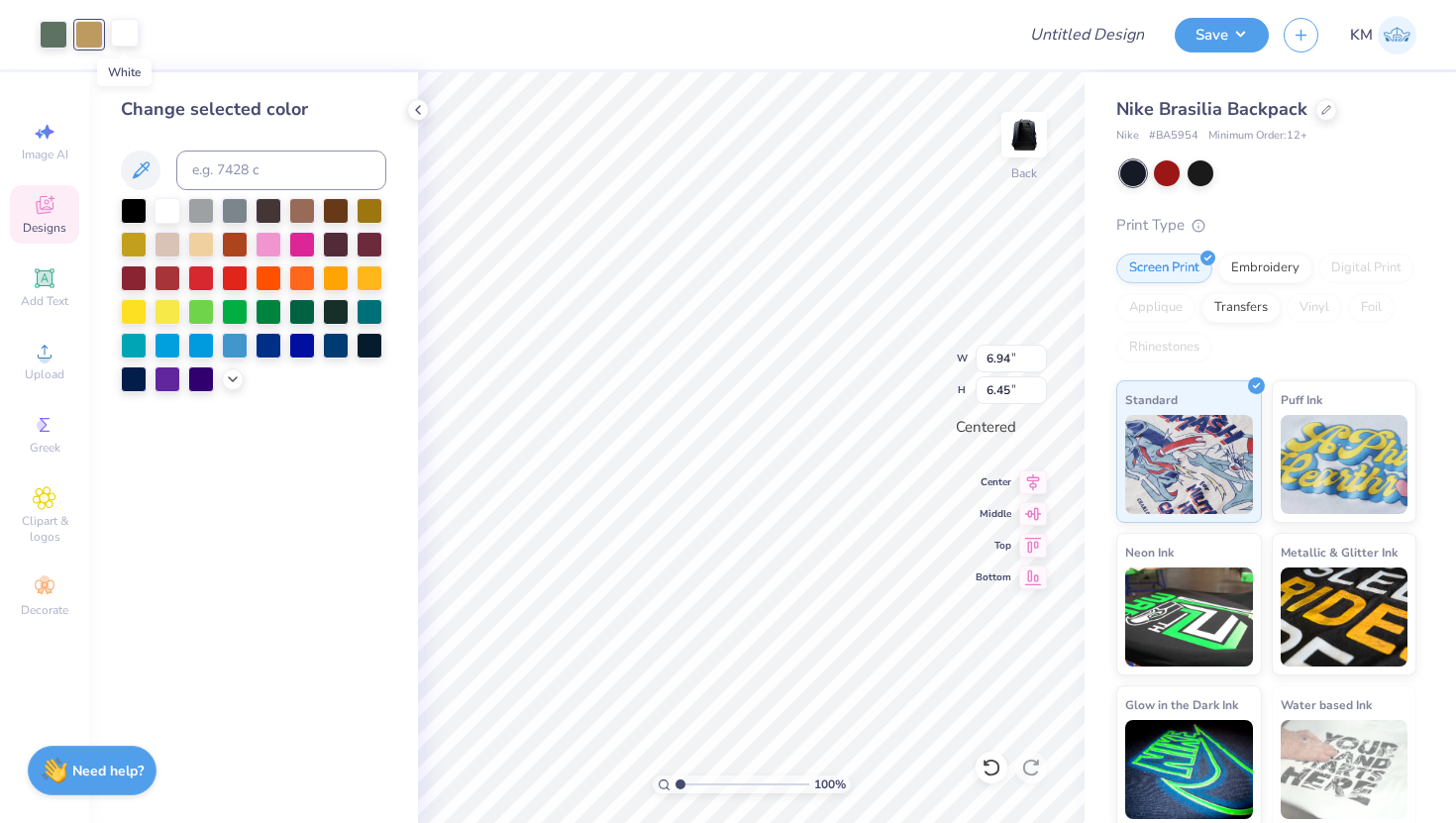 click at bounding box center [125, 33] 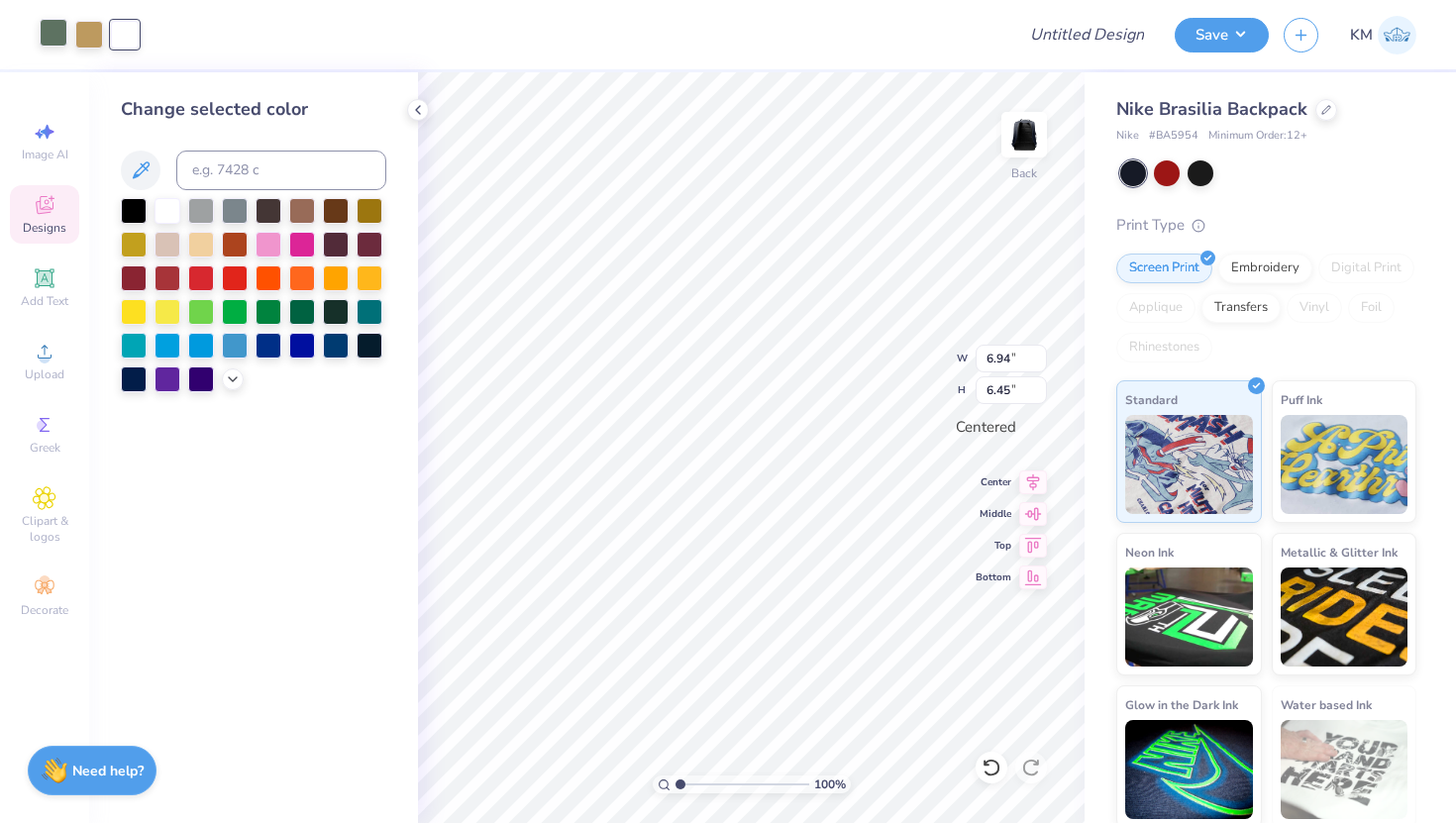 click at bounding box center [53, 33] 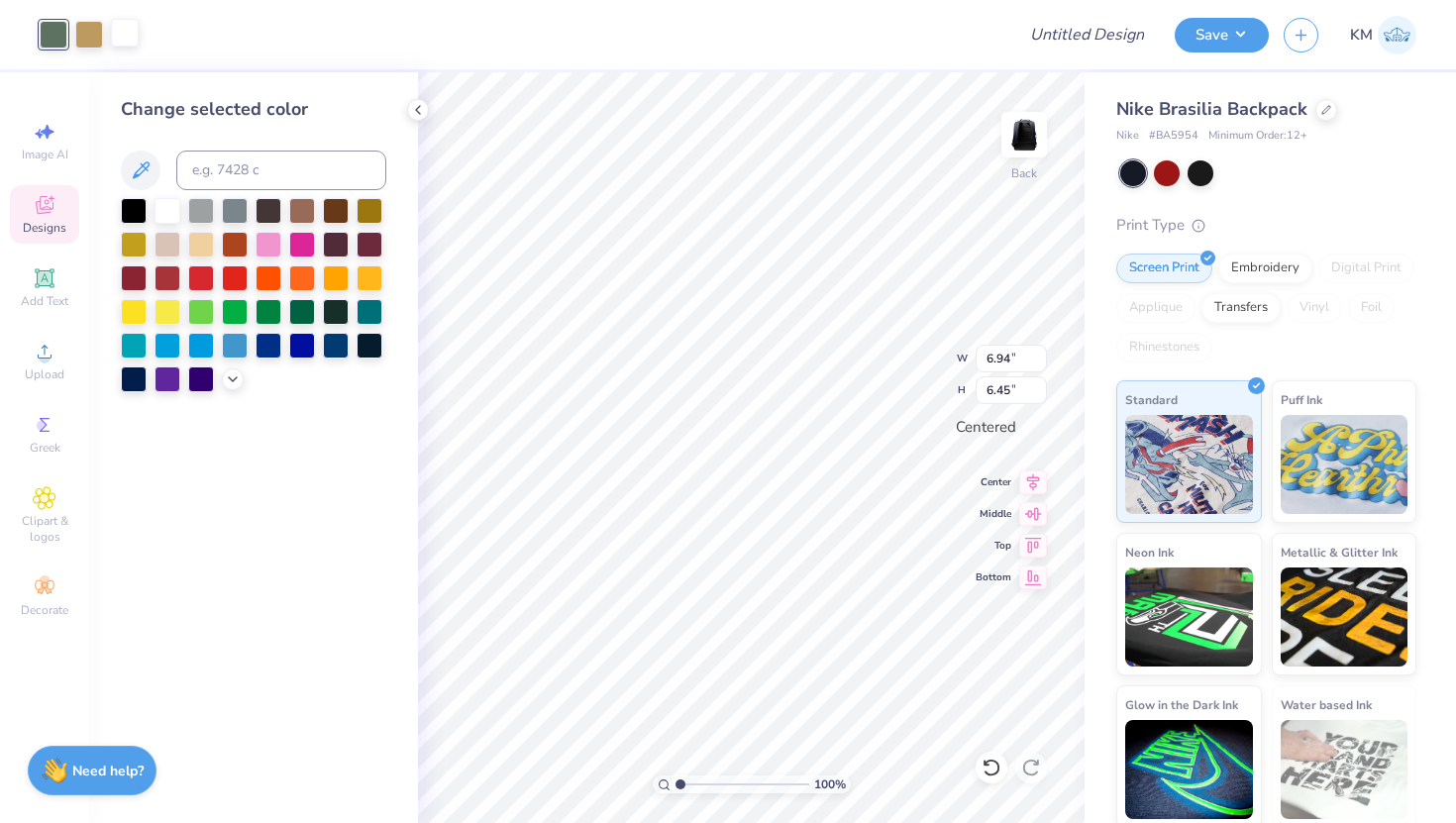 click at bounding box center [125, 33] 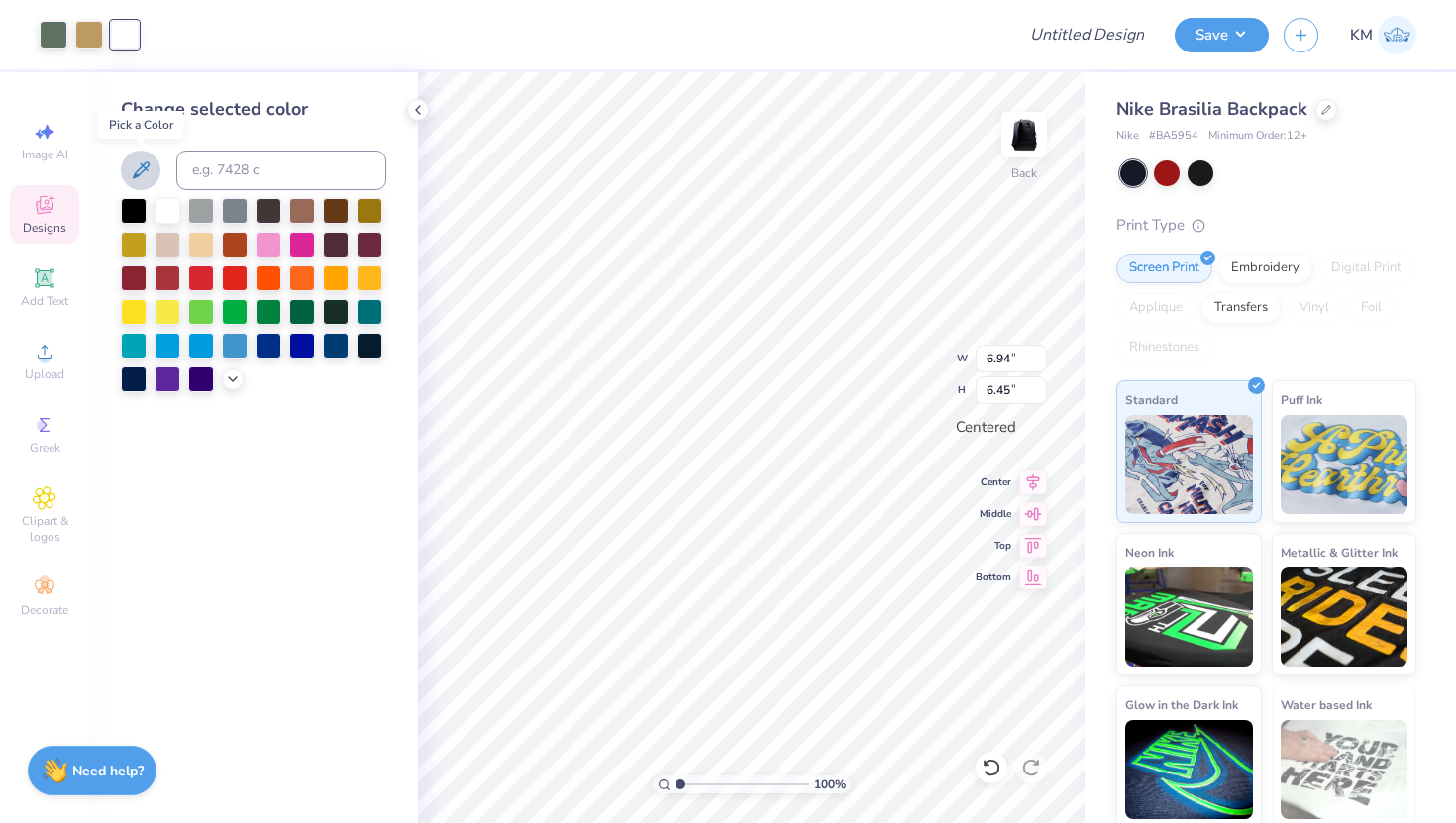 click 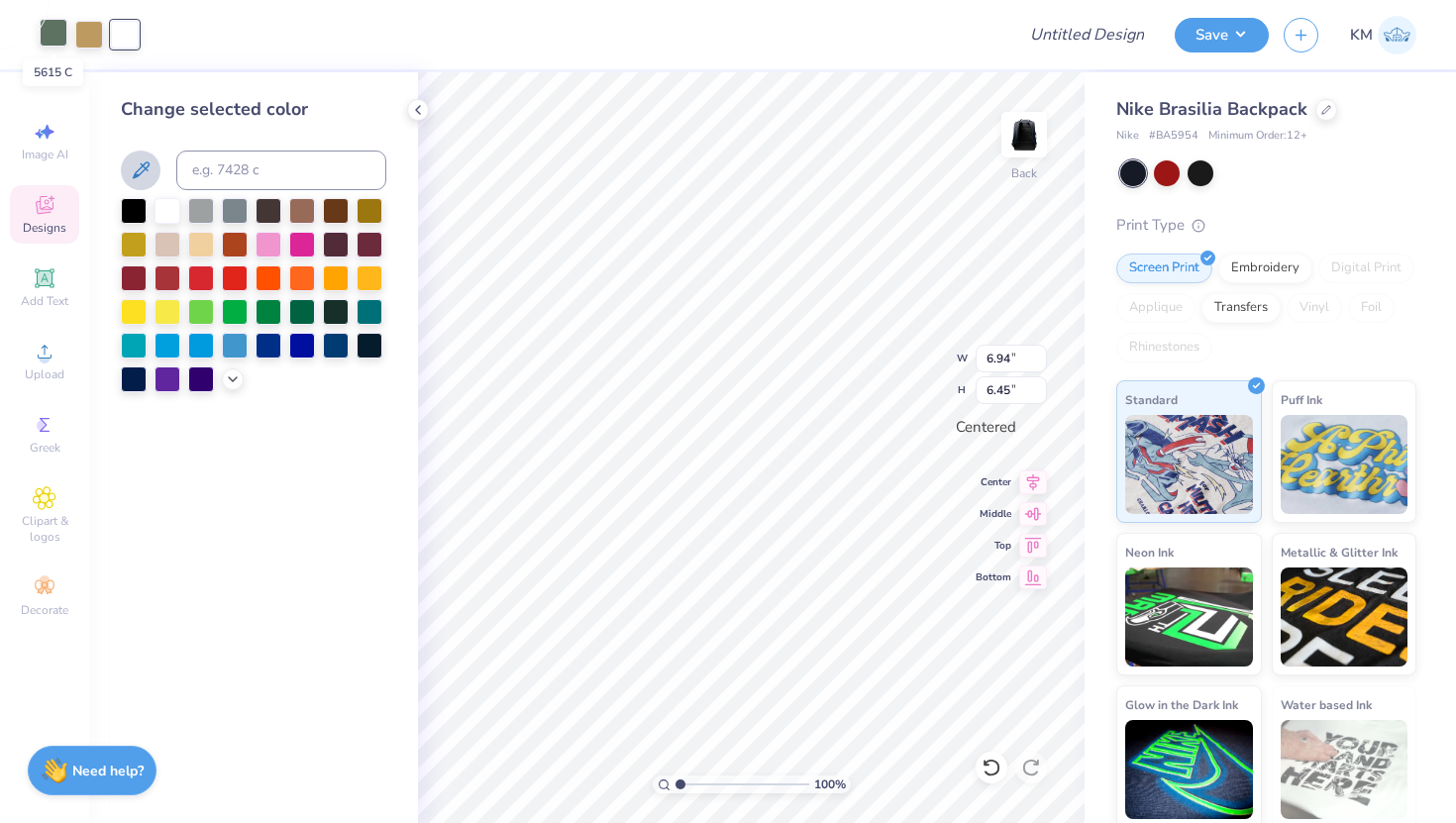click at bounding box center (53, 33) 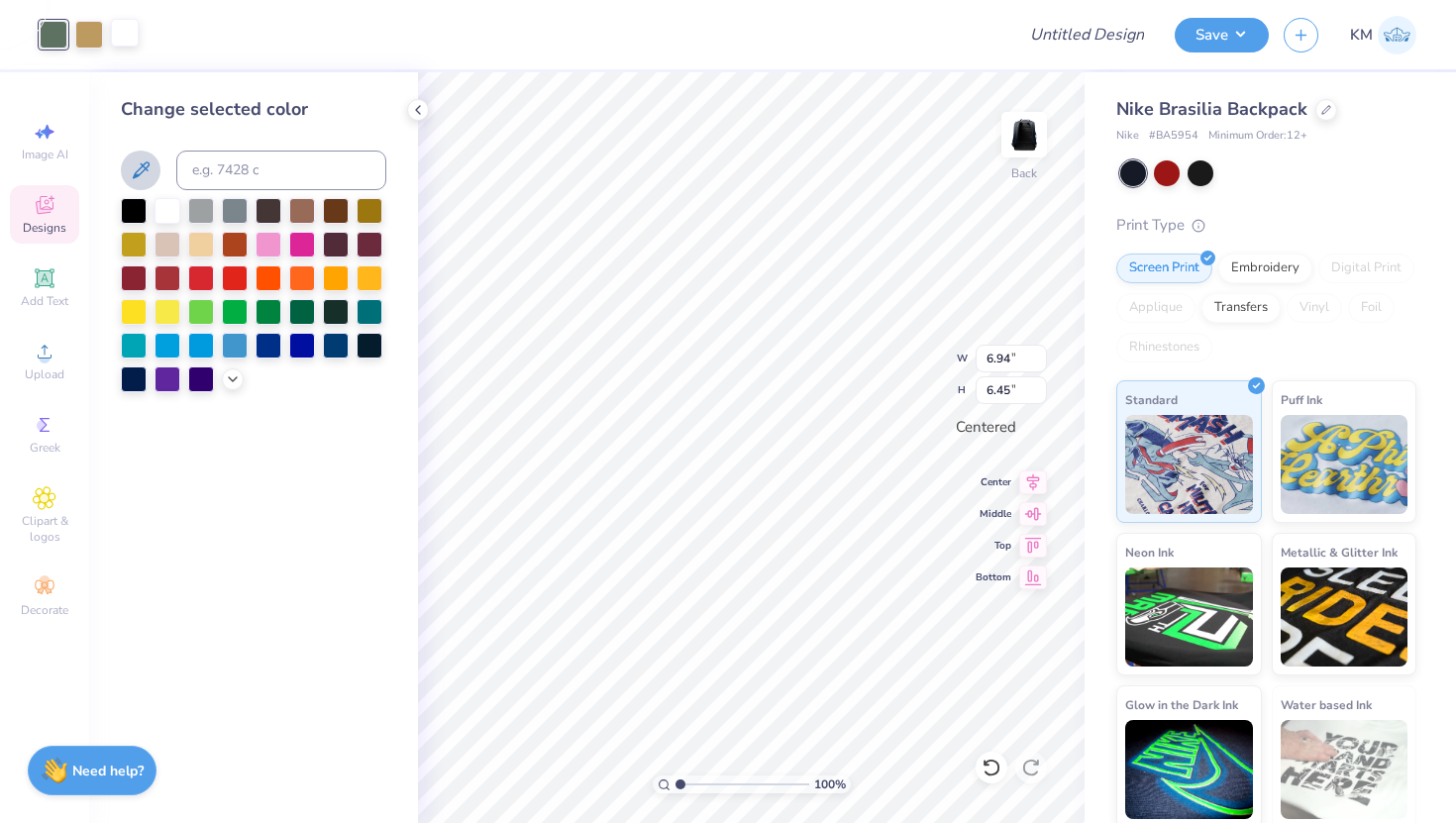 click at bounding box center [125, 33] 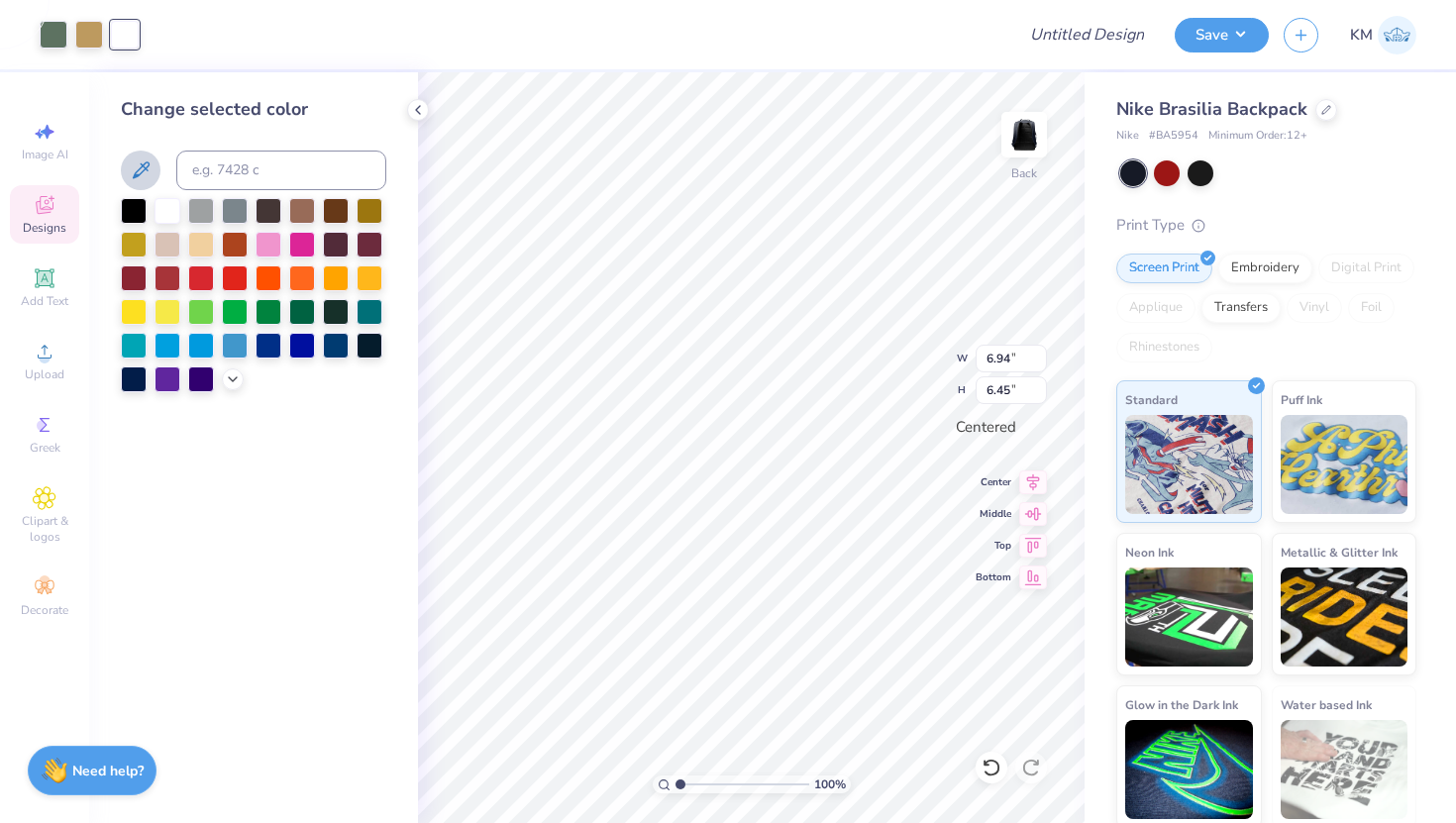 click 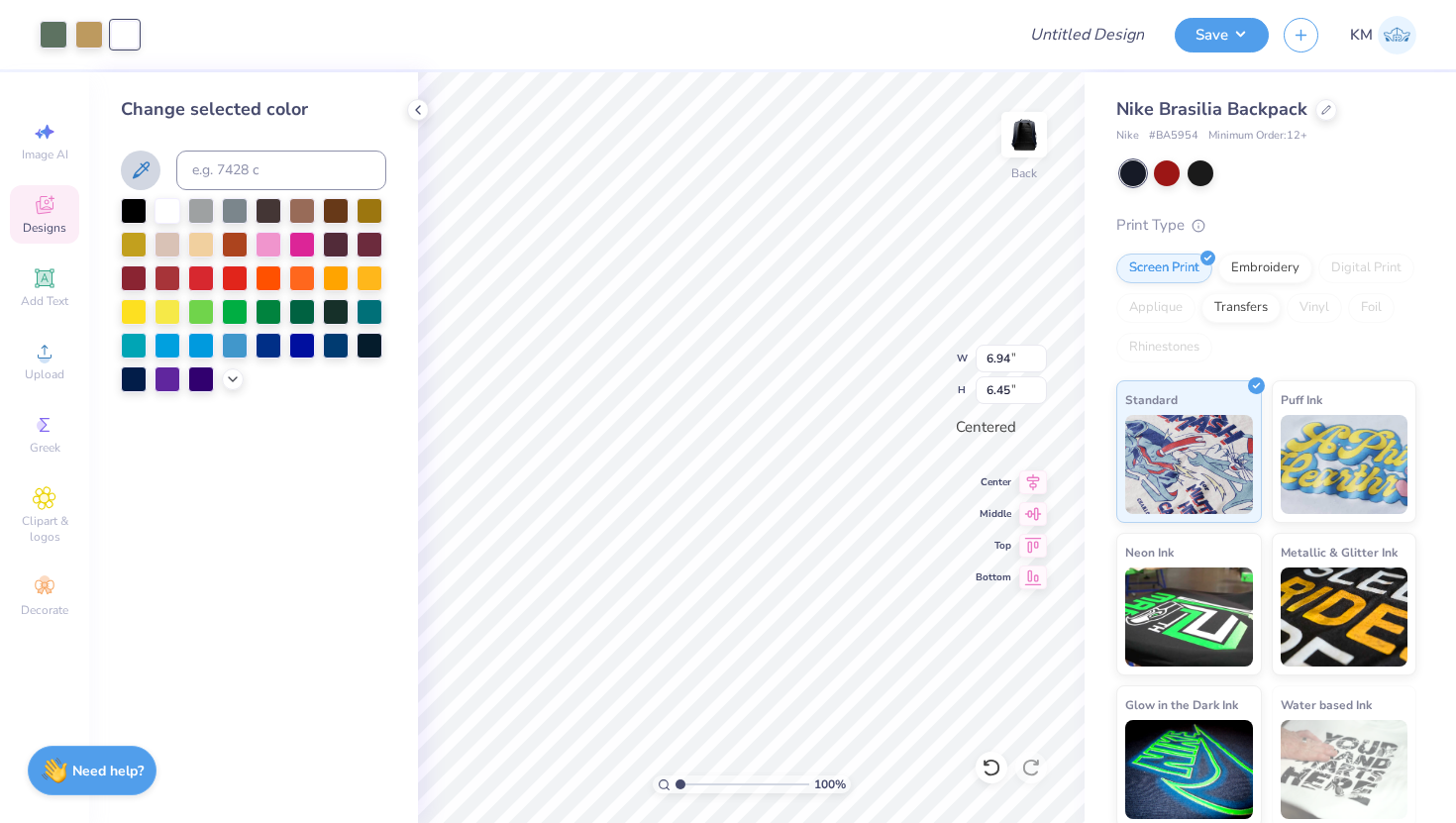 click at bounding box center [141, 170] 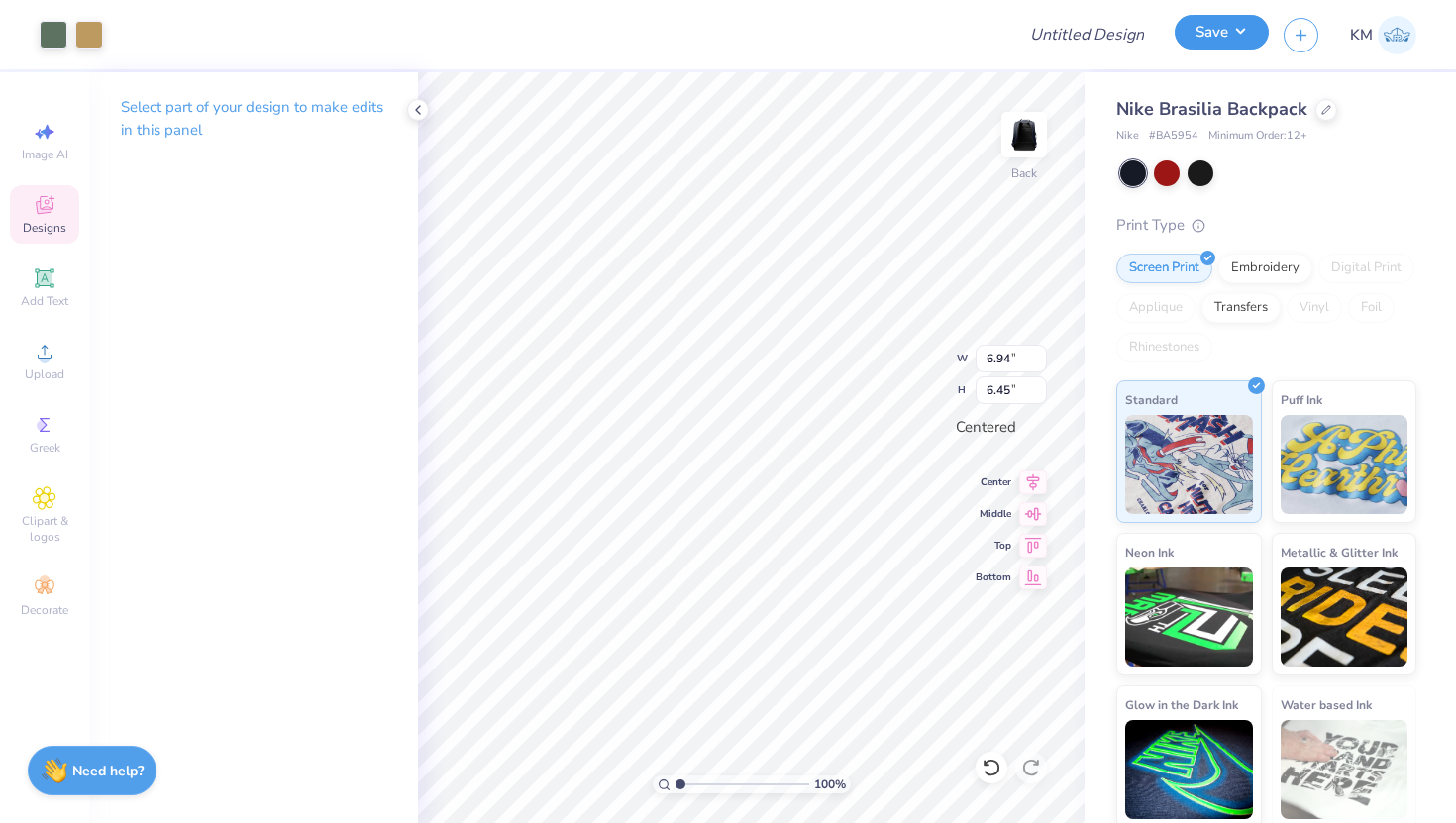click on "Save" at bounding box center (1221, 32) 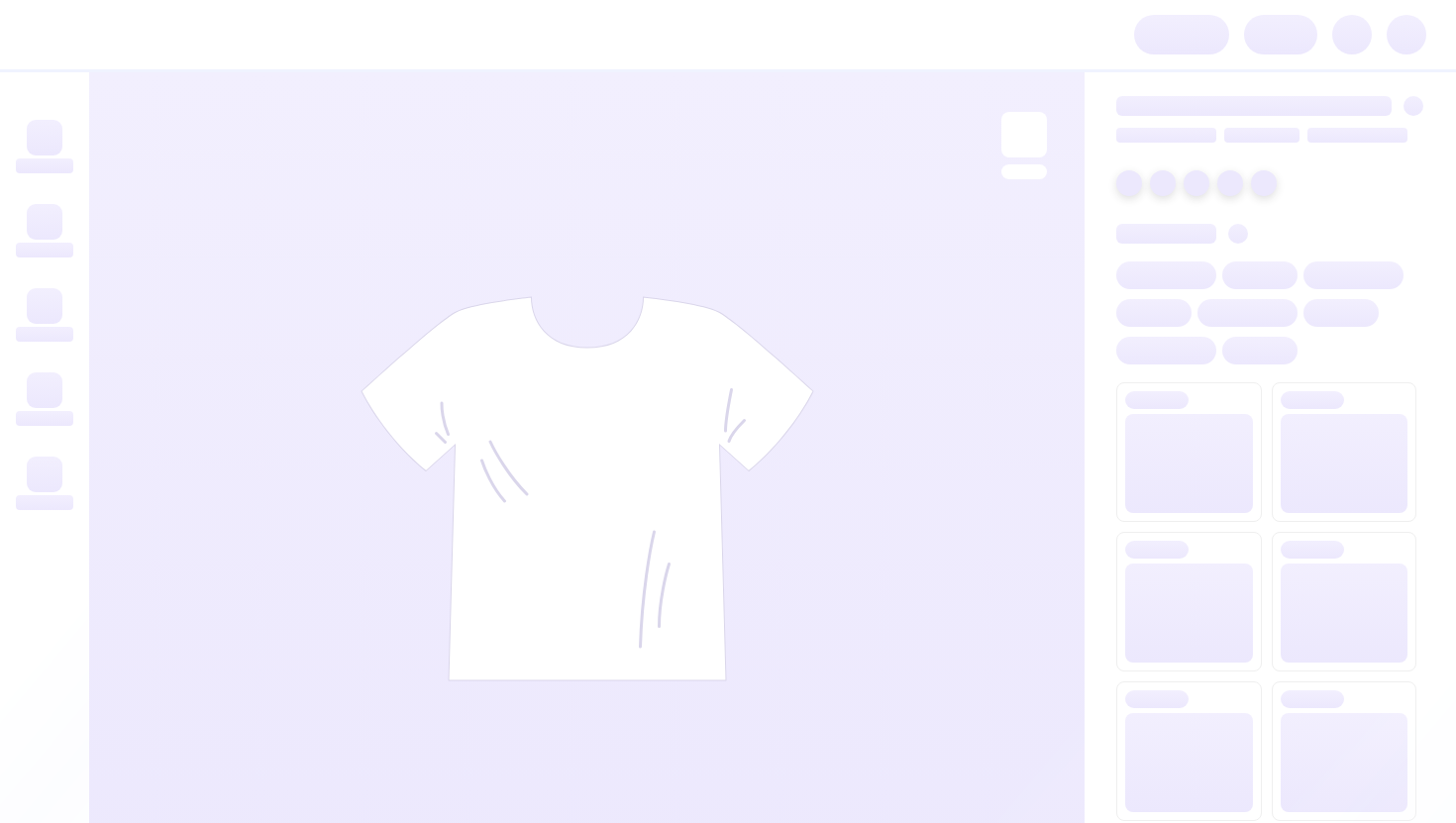 scroll, scrollTop: 0, scrollLeft: 0, axis: both 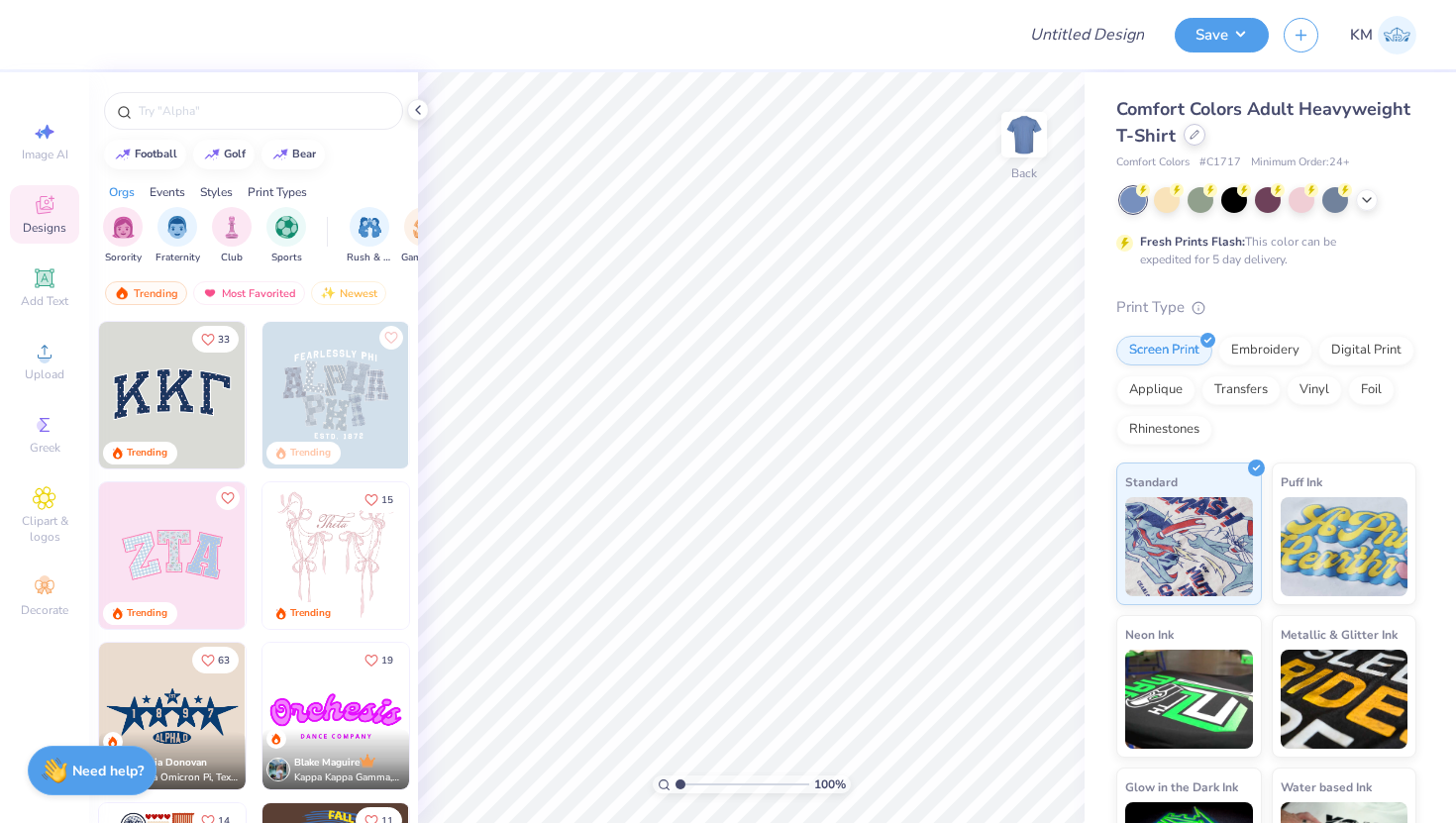 click 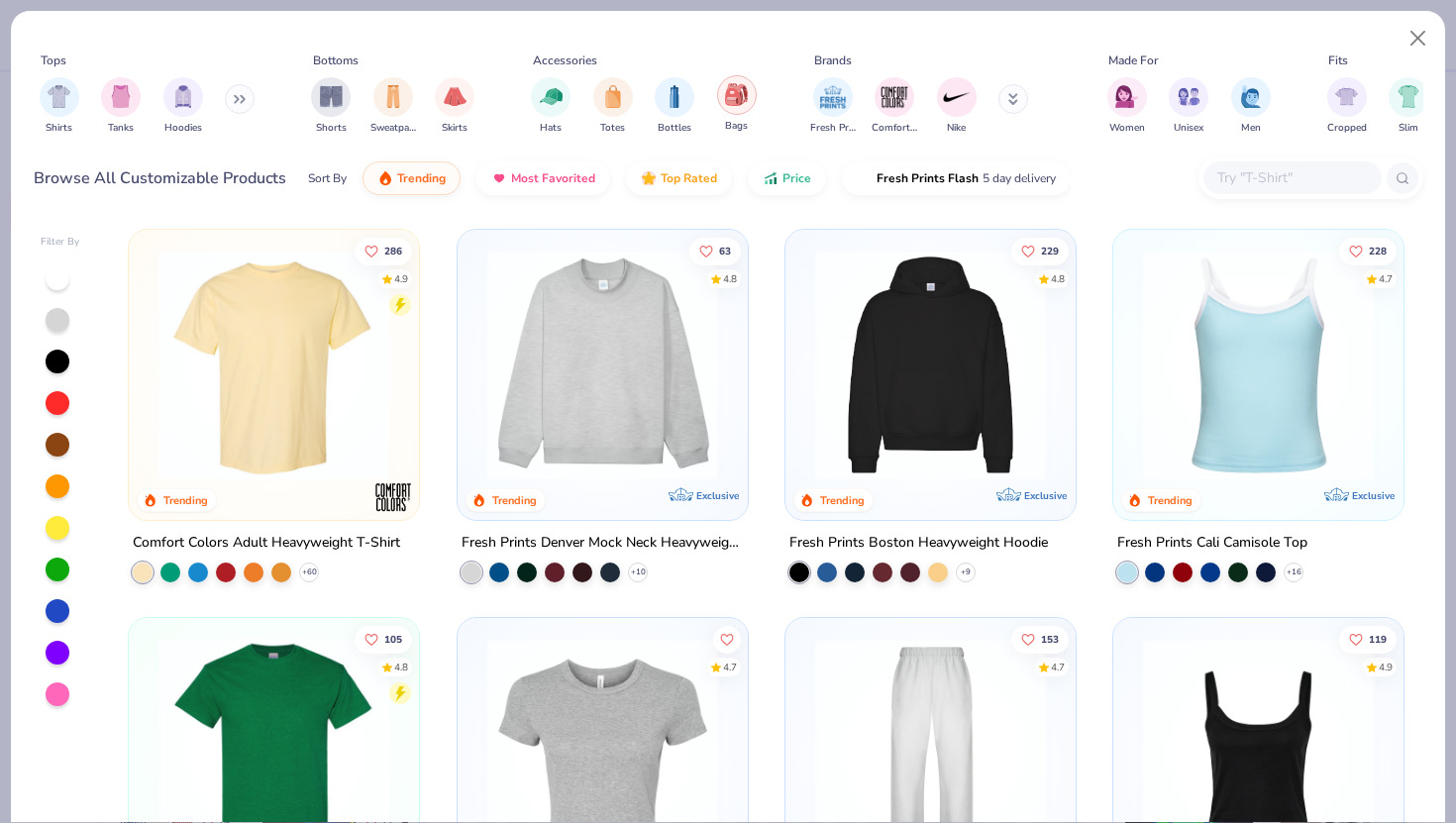 click at bounding box center (736, 94) 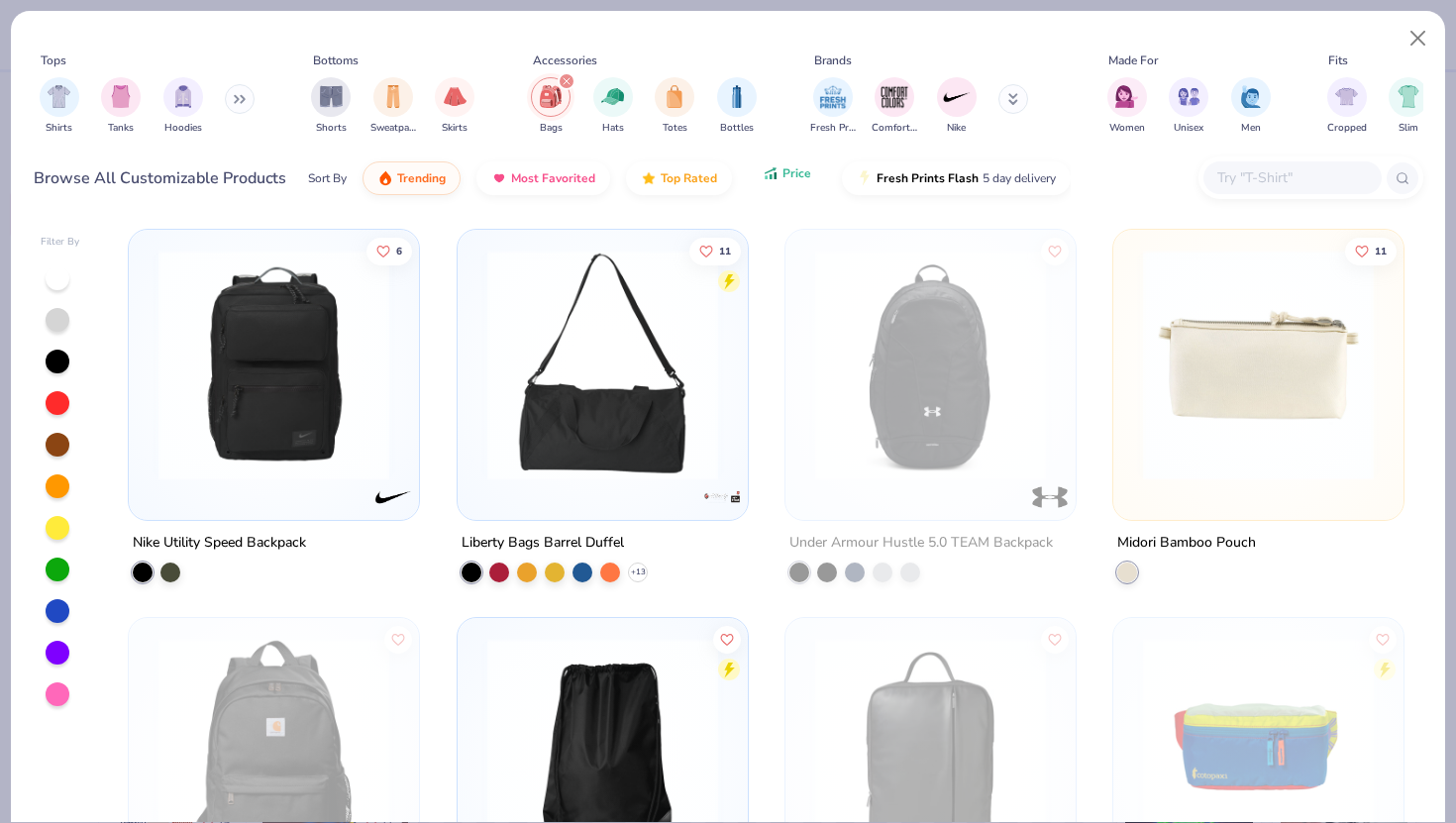 click on "Price" at bounding box center (796, 173) 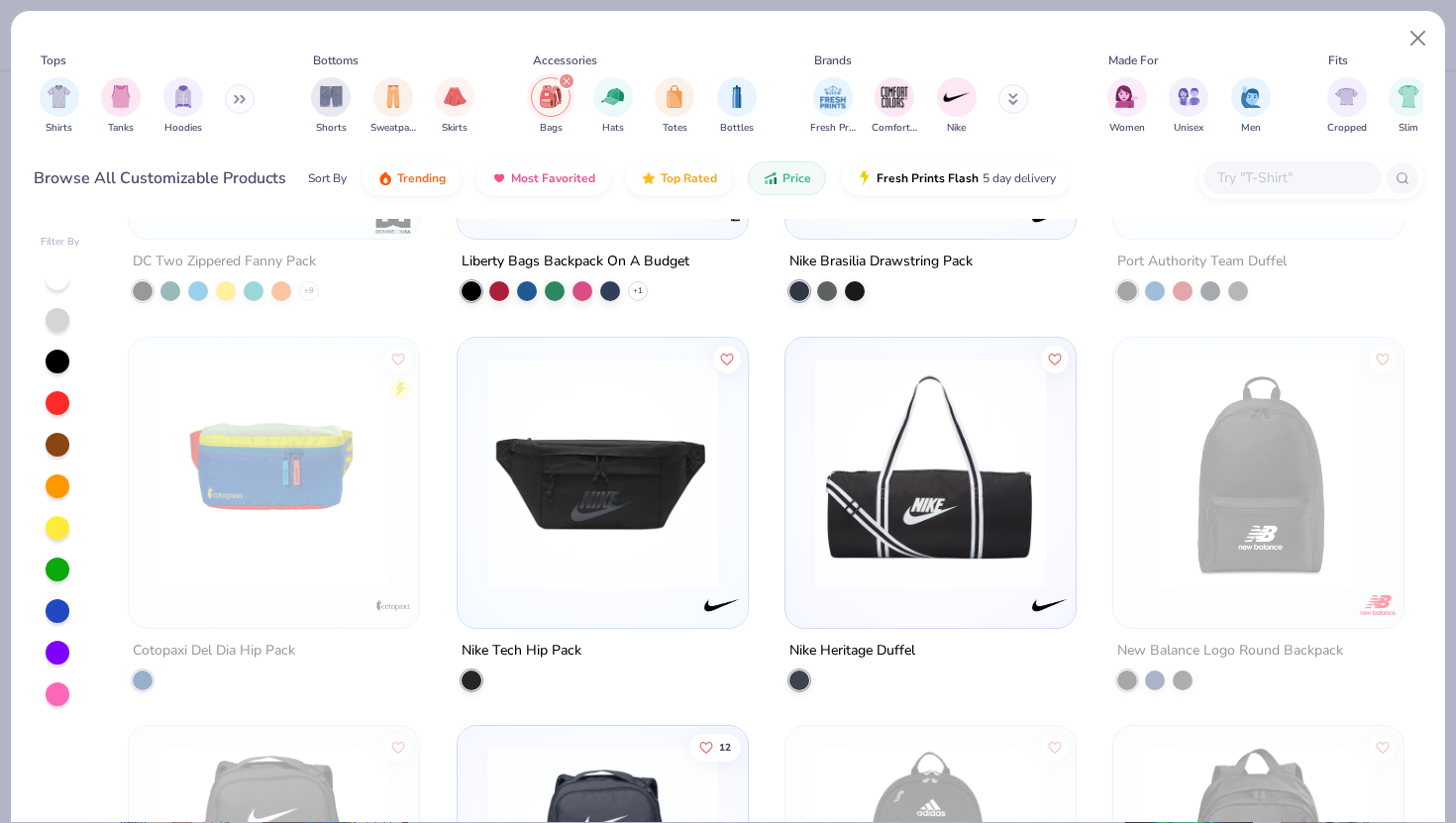 scroll, scrollTop: 672, scrollLeft: 0, axis: vertical 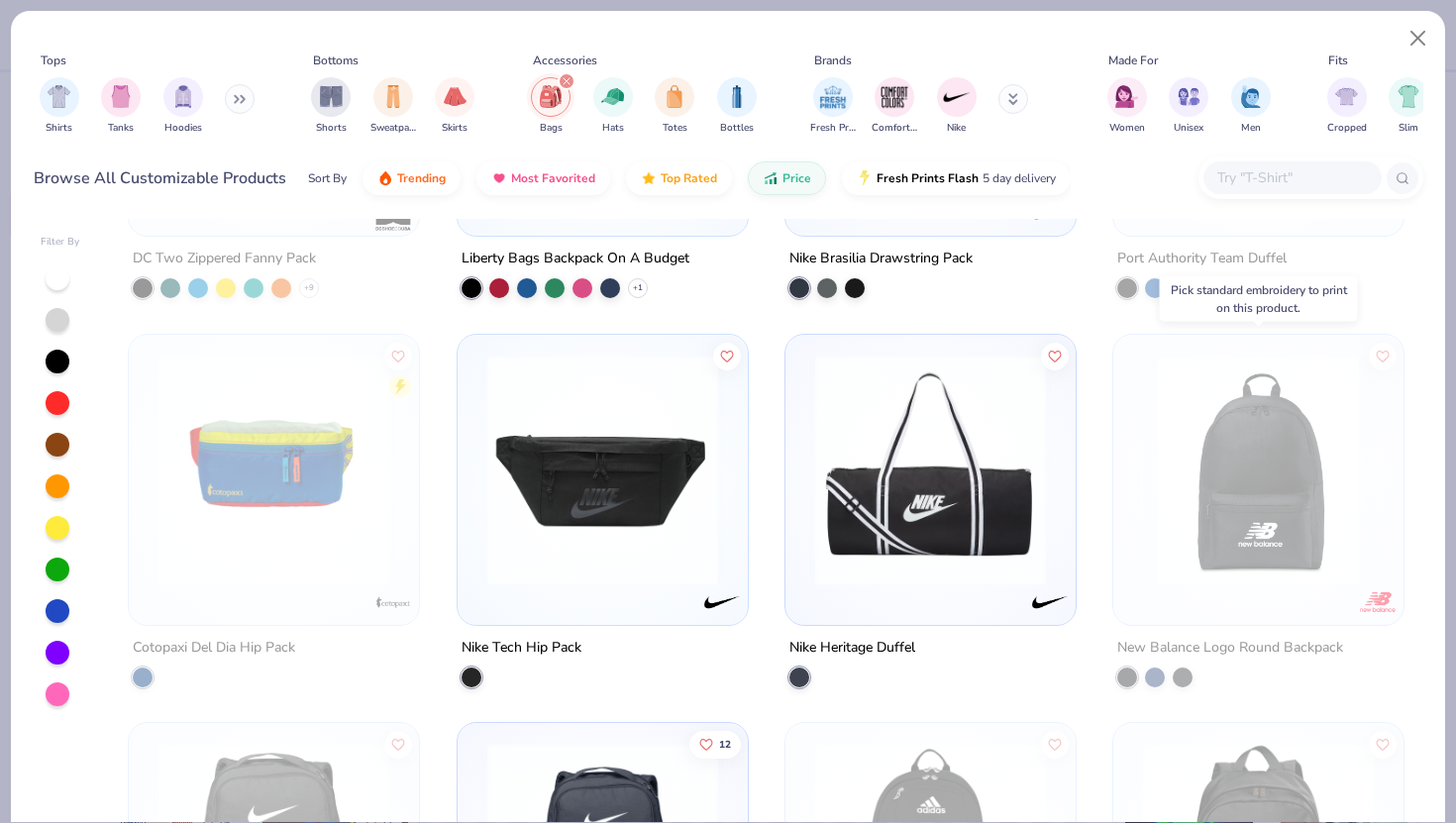 click at bounding box center (1258, 468) 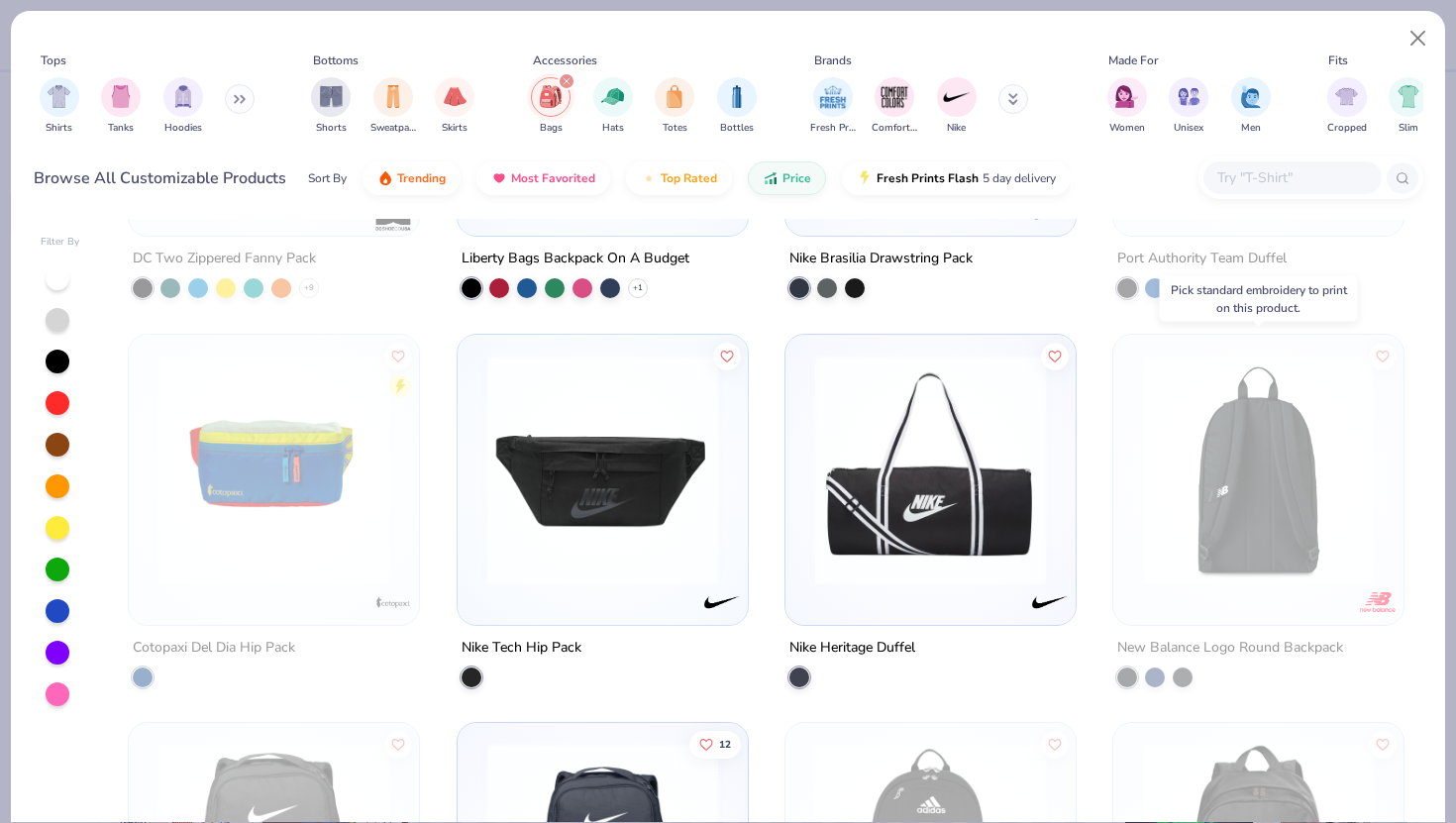 click at bounding box center (1258, 468) 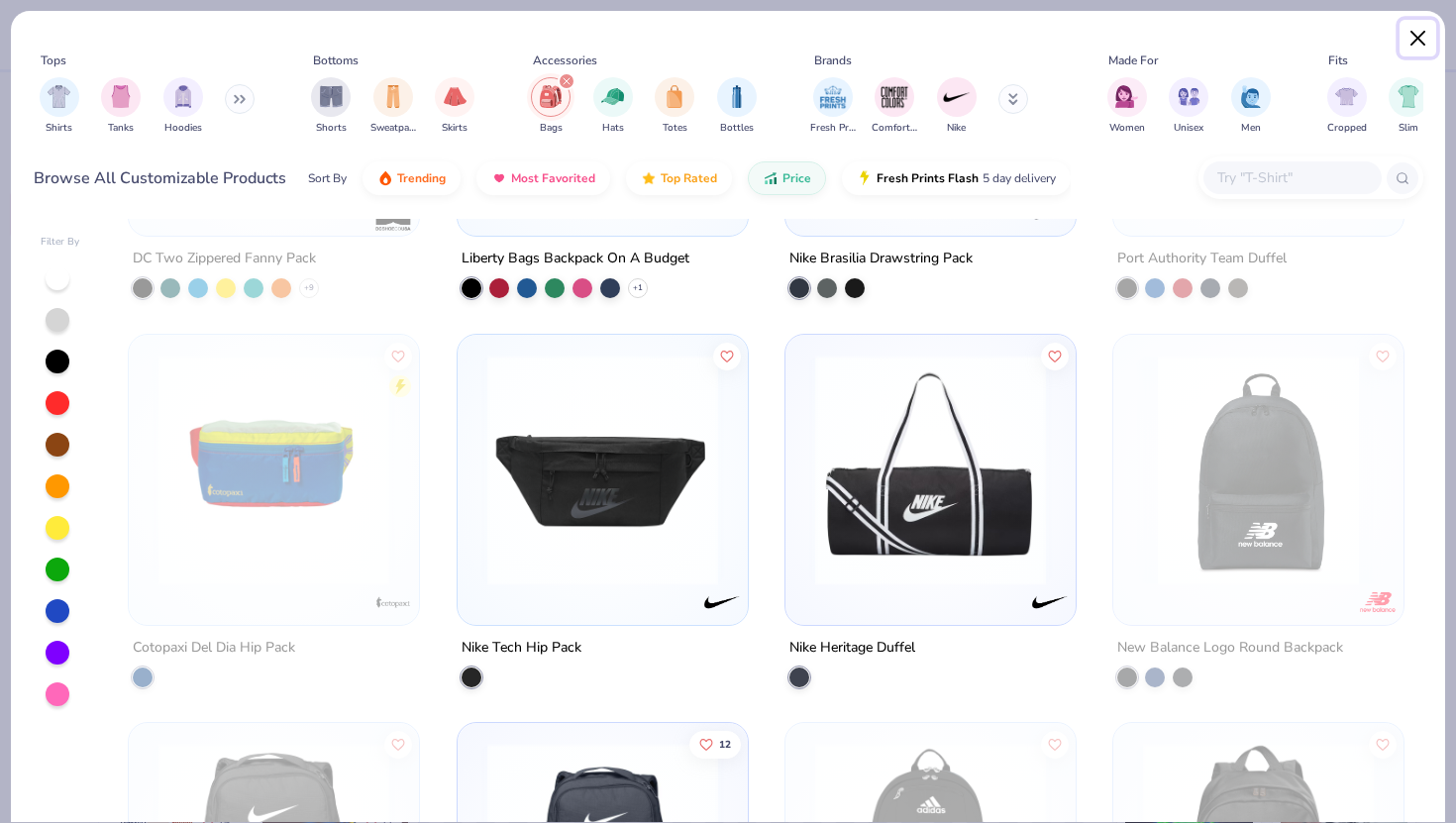click at bounding box center (1418, 39) 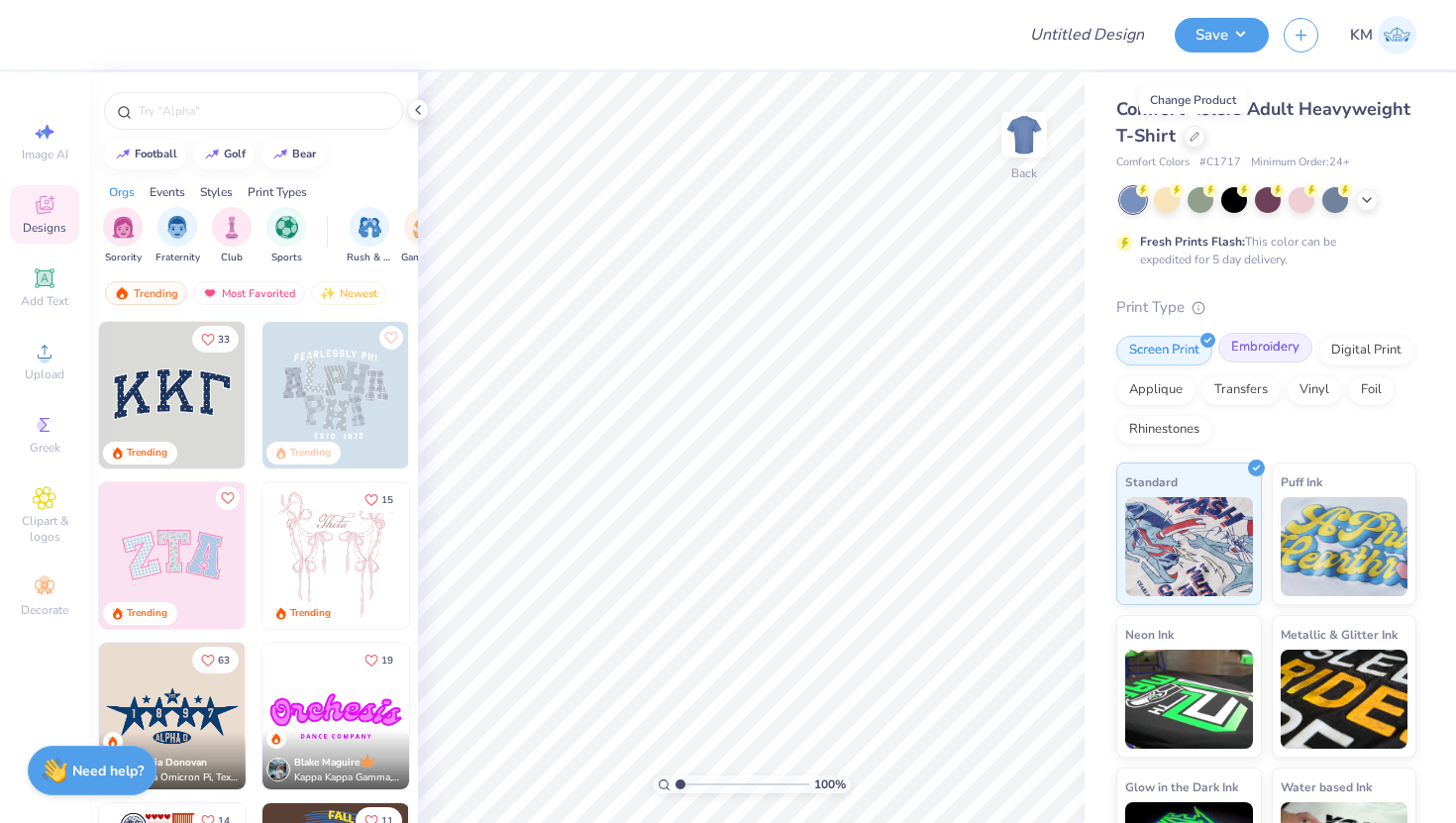 click on "Embroidery" at bounding box center [1265, 348] 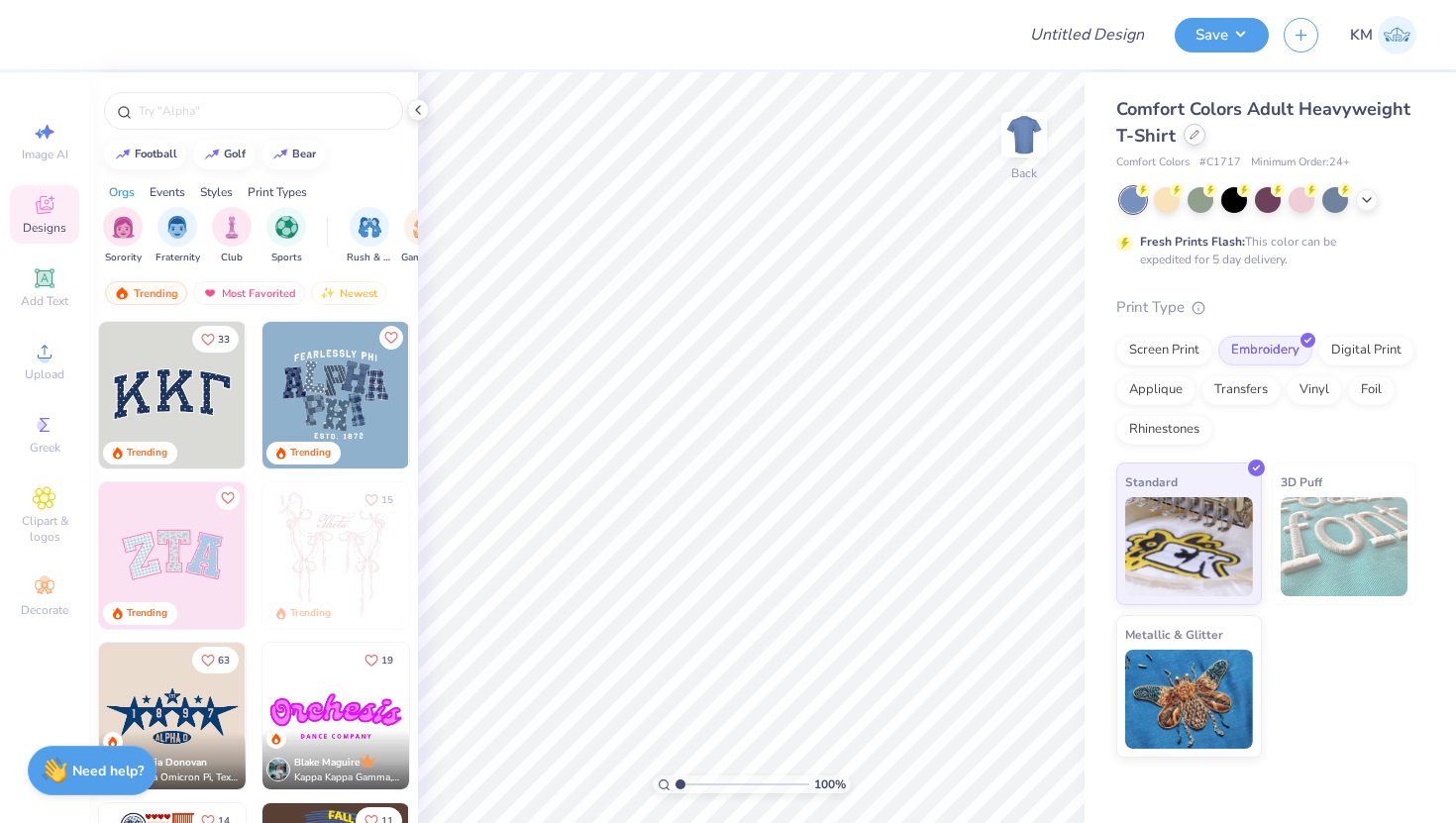 click 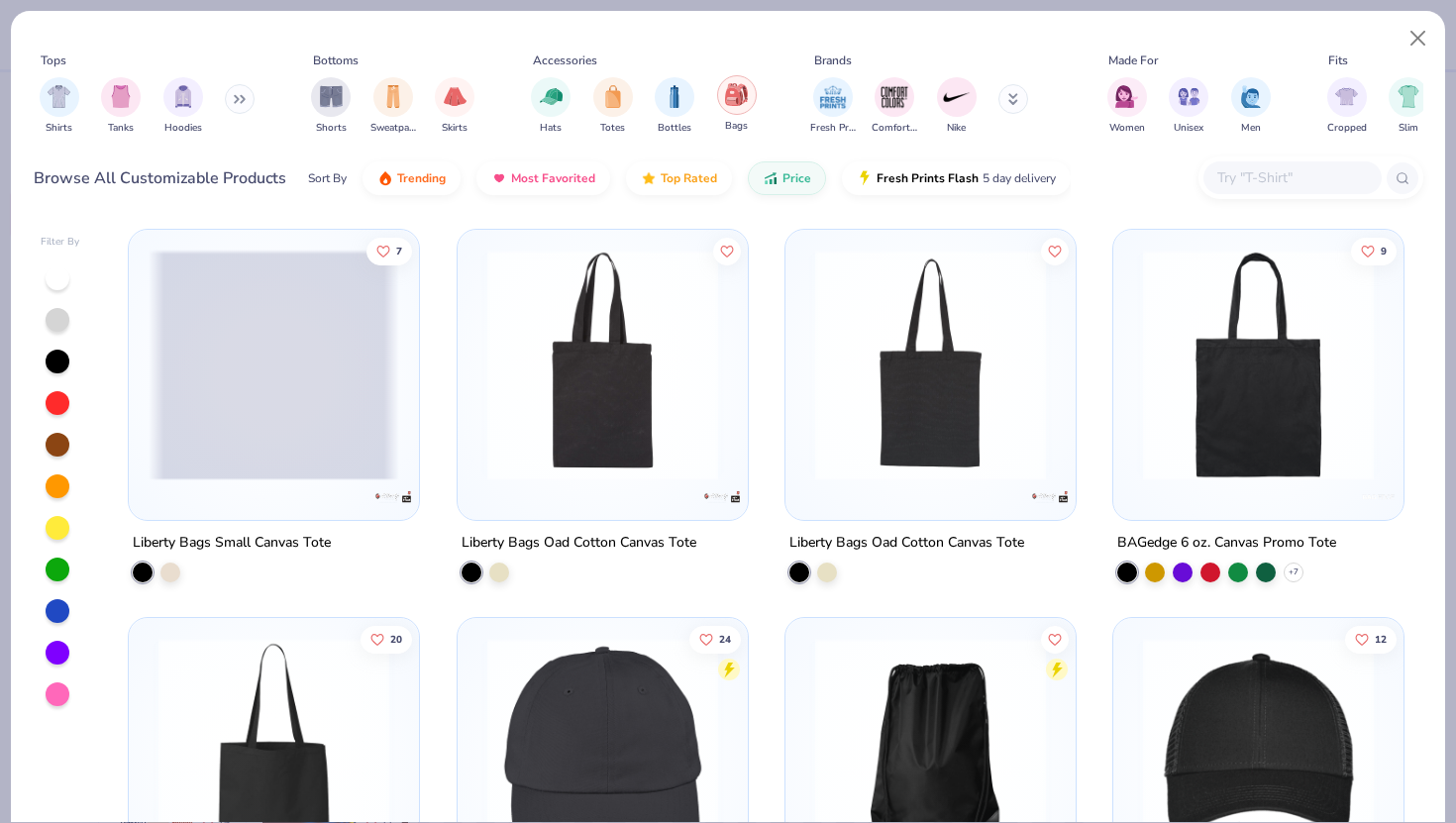click at bounding box center (736, 94) 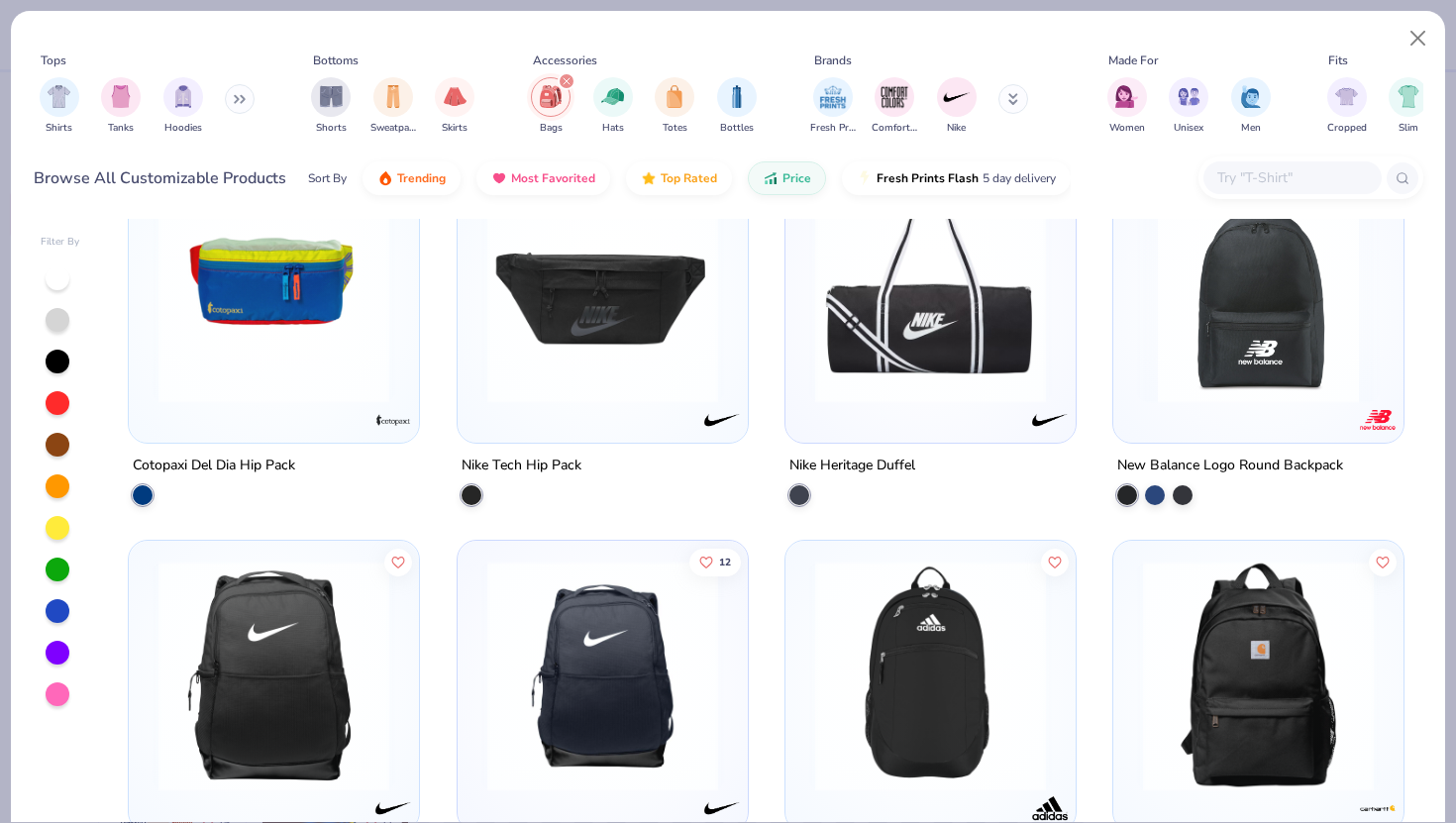 scroll, scrollTop: 842, scrollLeft: 0, axis: vertical 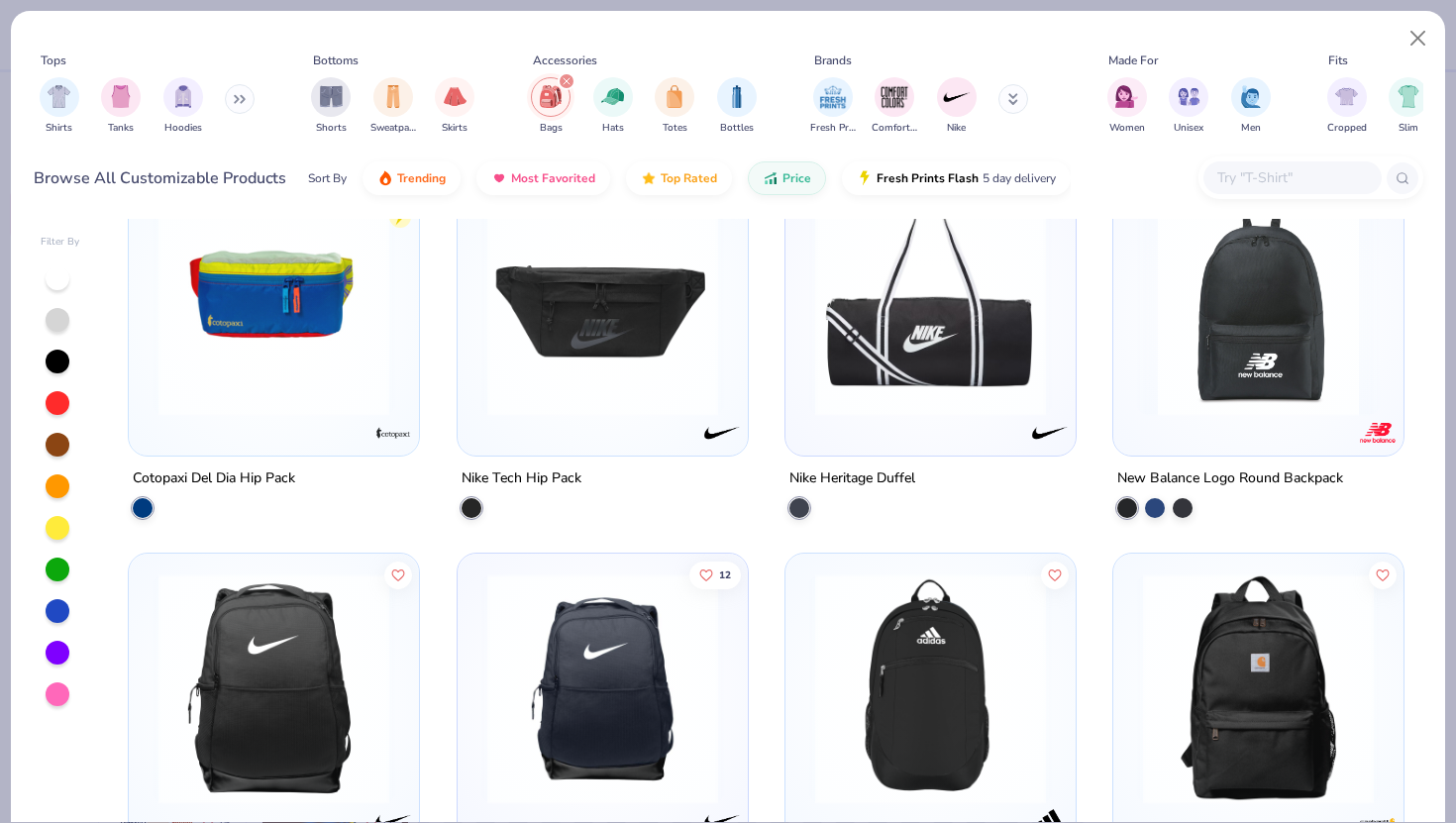 click at bounding box center [1258, 299] 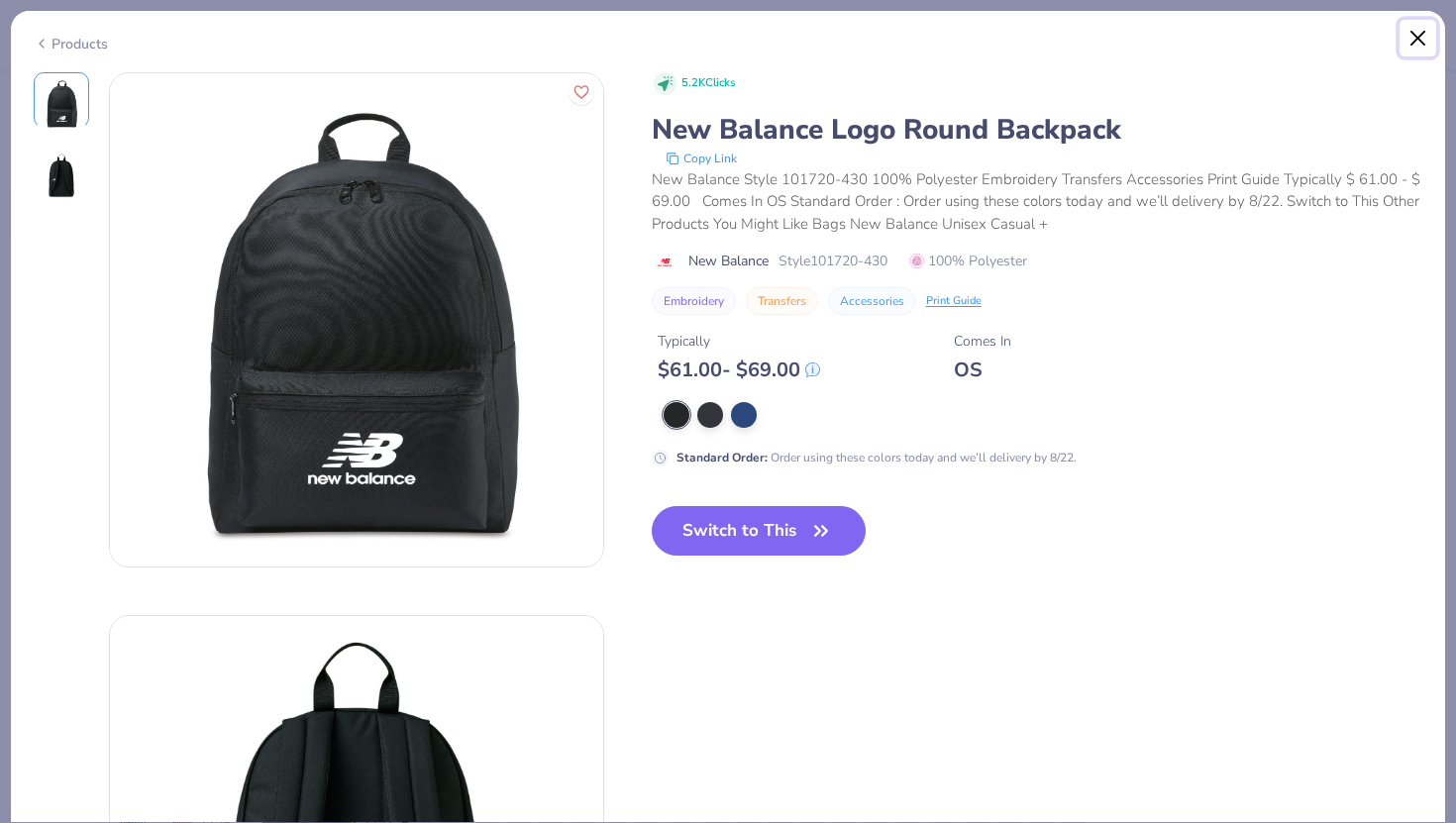 click at bounding box center [1418, 39] 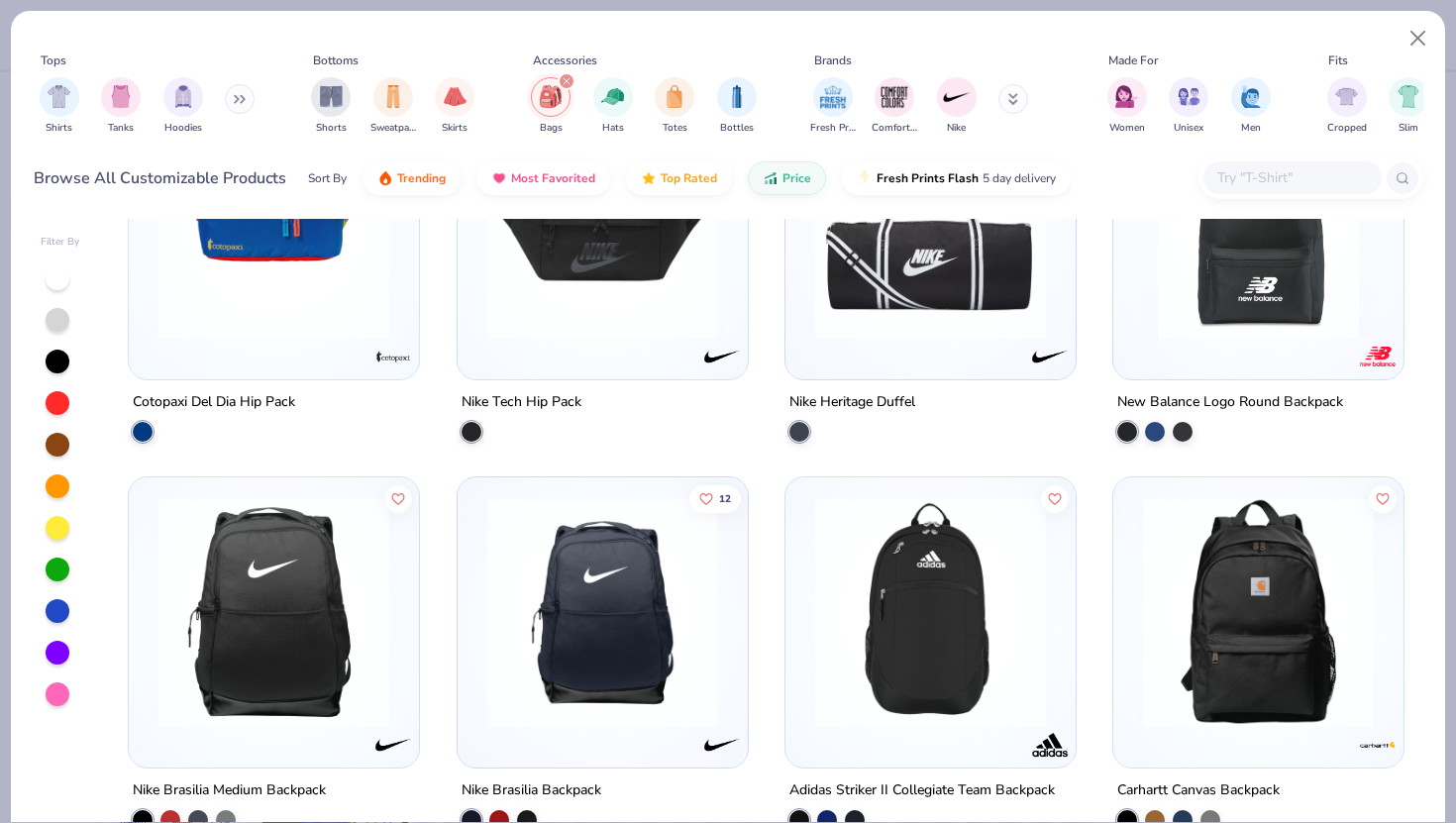 scroll, scrollTop: 942, scrollLeft: 0, axis: vertical 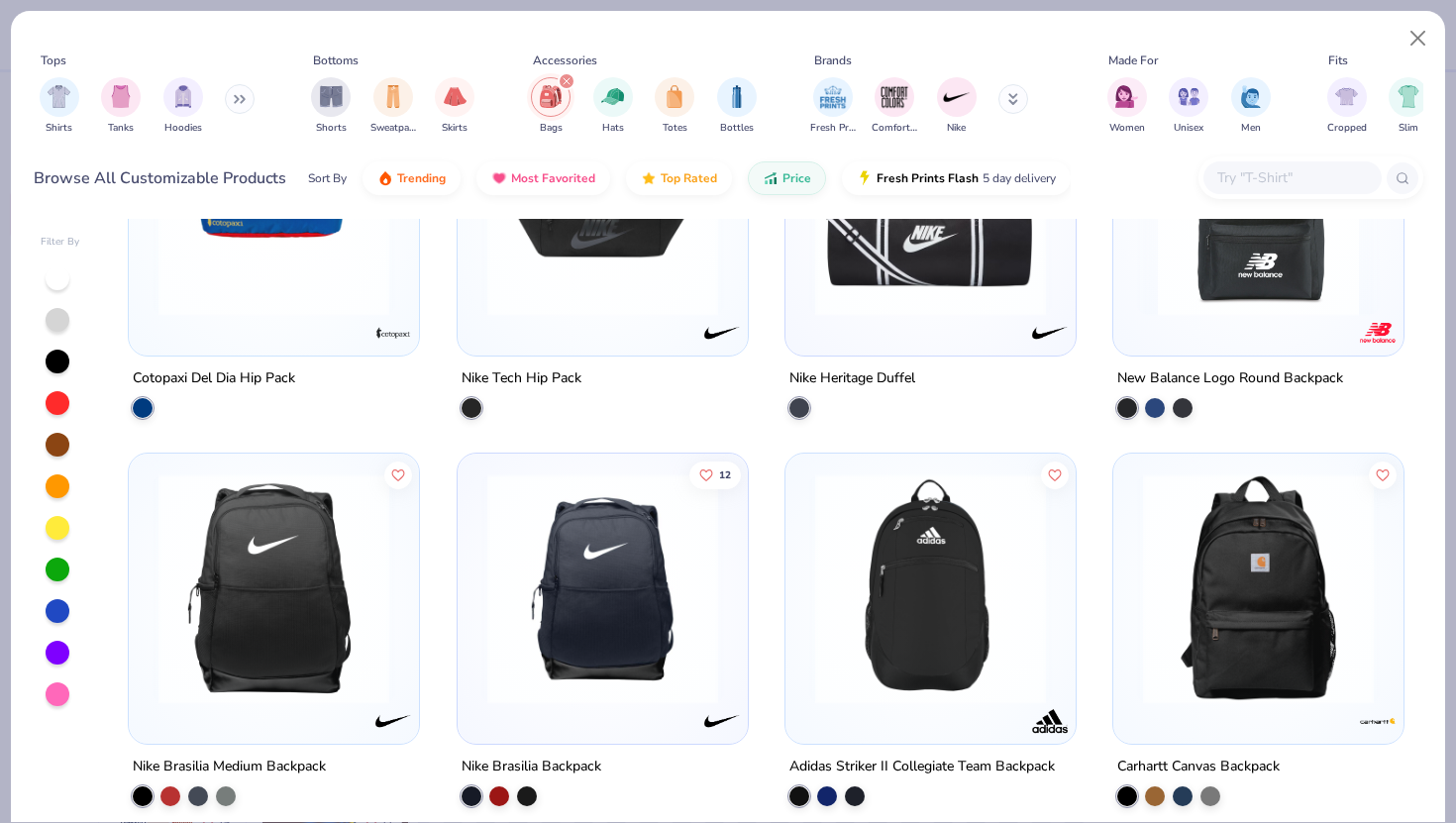 click at bounding box center [273, 588] 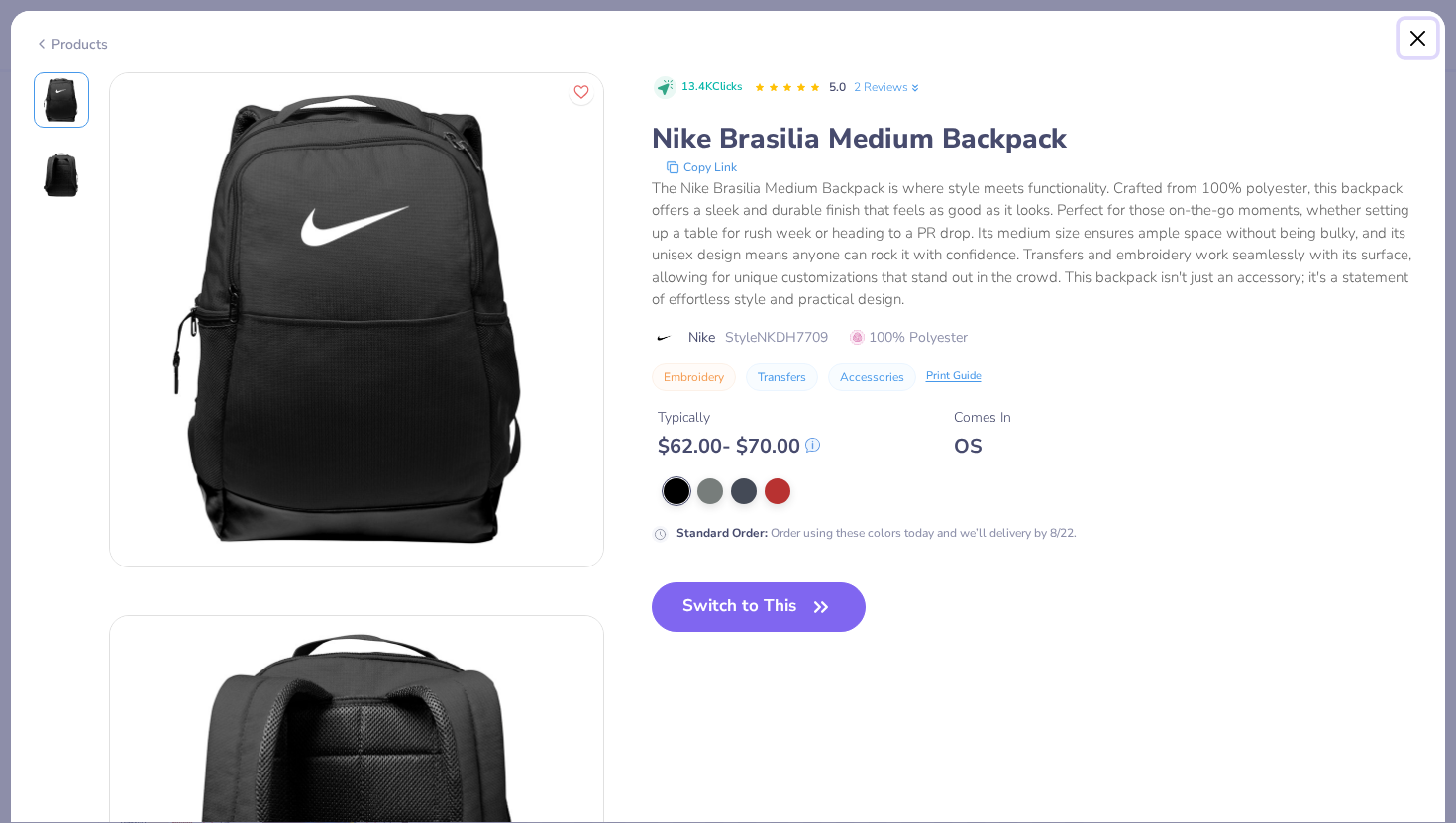 click at bounding box center [1418, 39] 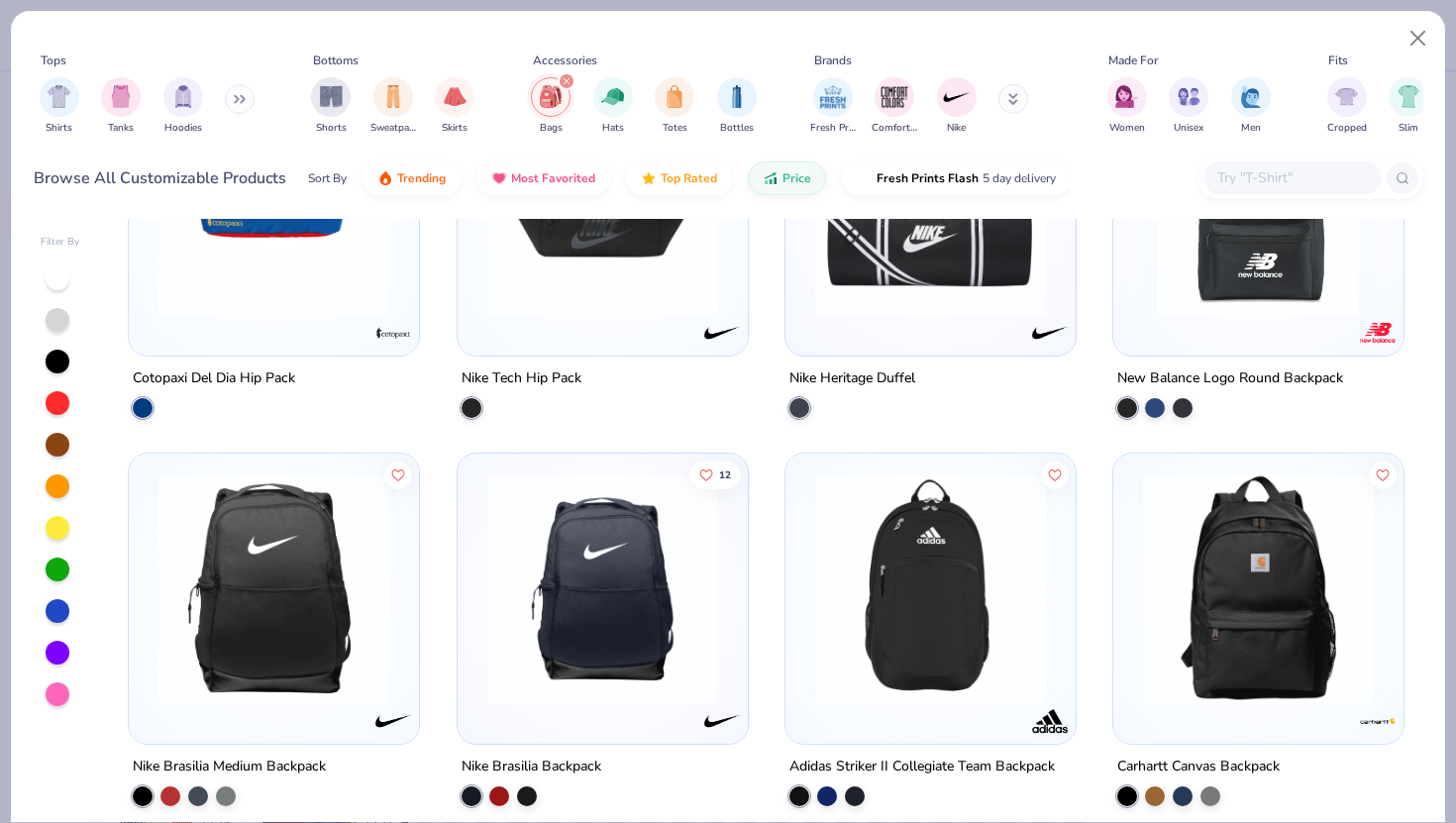 click at bounding box center [602, 588] 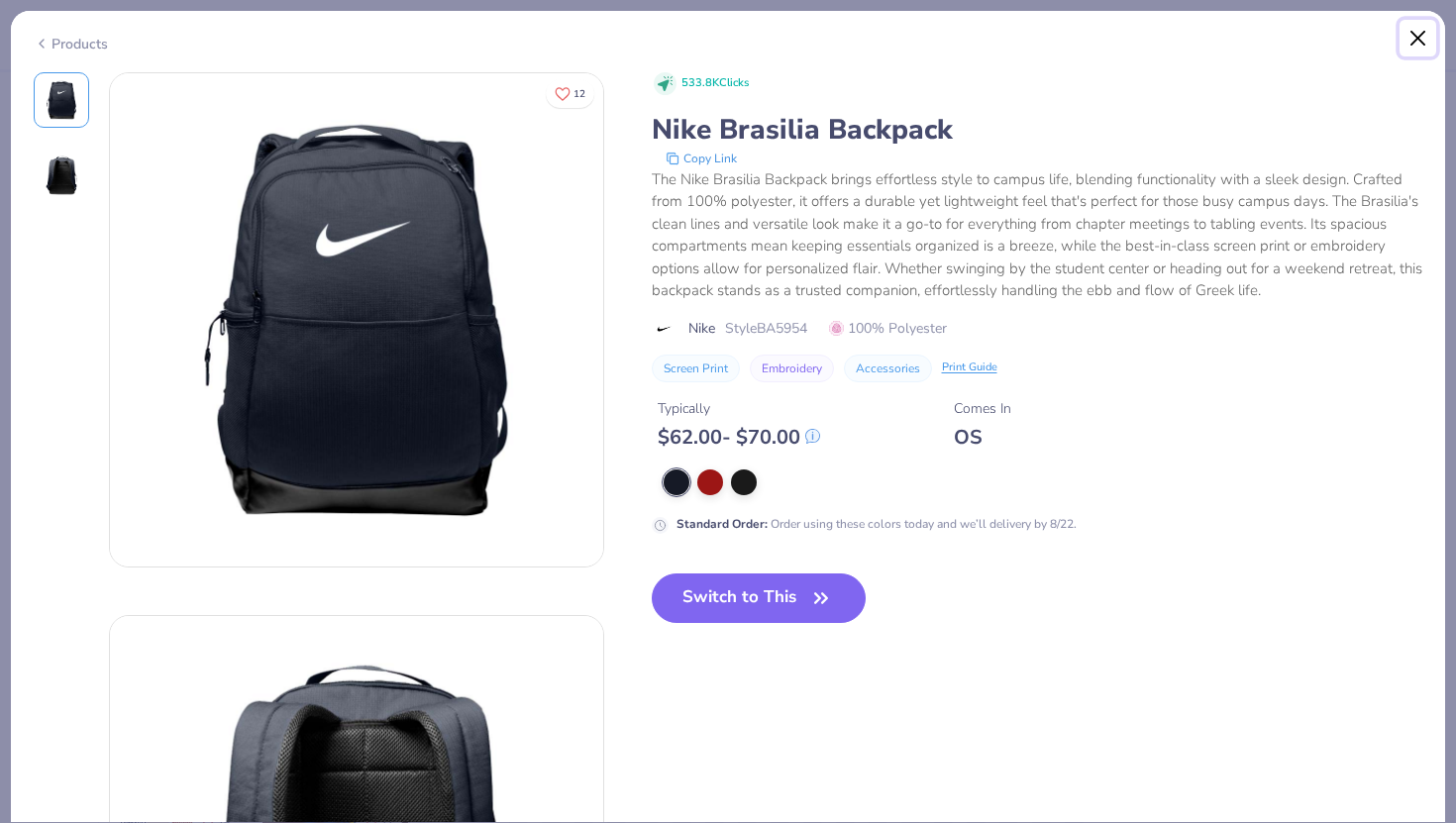 click at bounding box center [1418, 39] 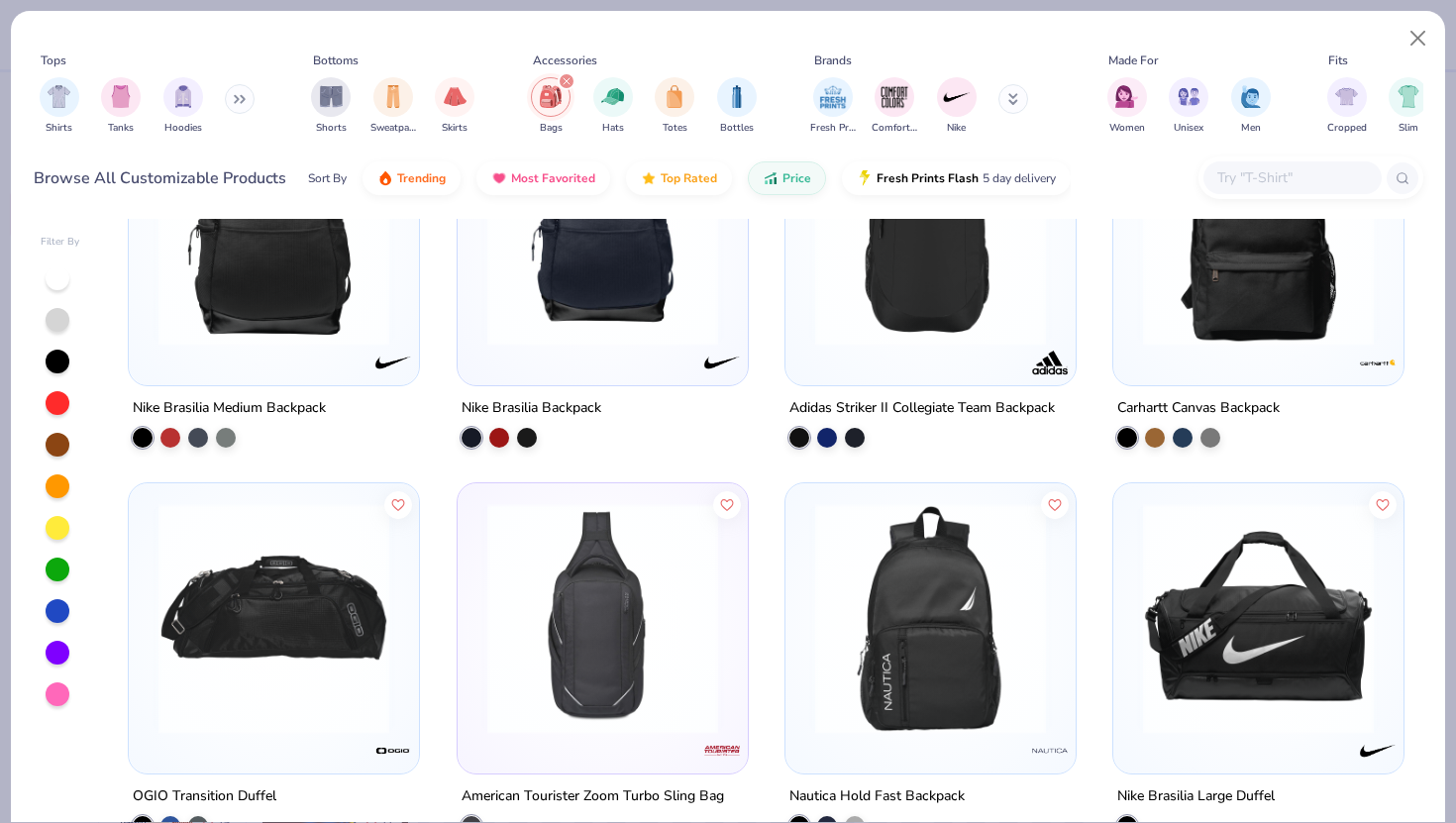 scroll, scrollTop: 1321, scrollLeft: 0, axis: vertical 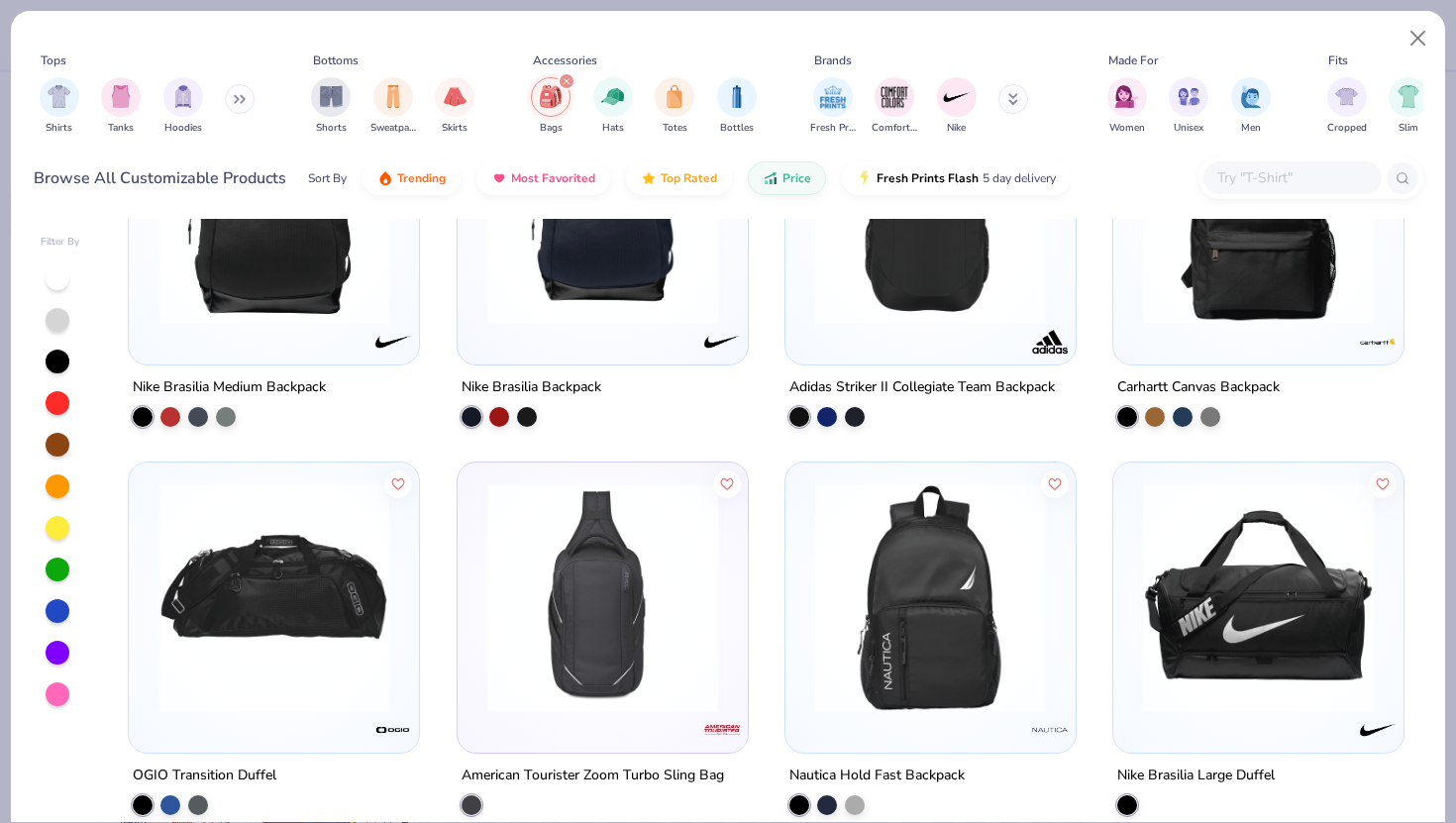 click at bounding box center [930, 597] 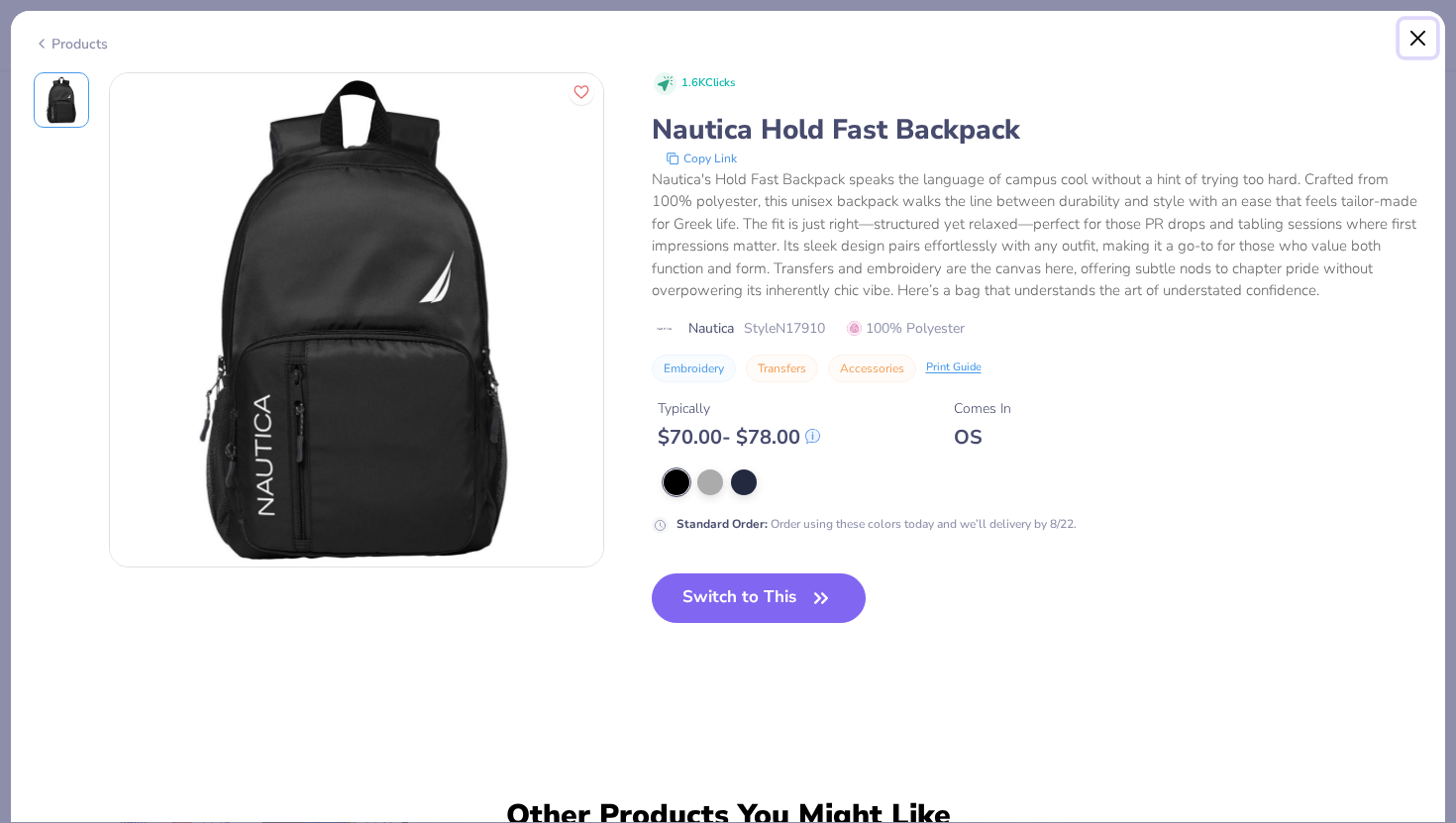 click at bounding box center [1418, 39] 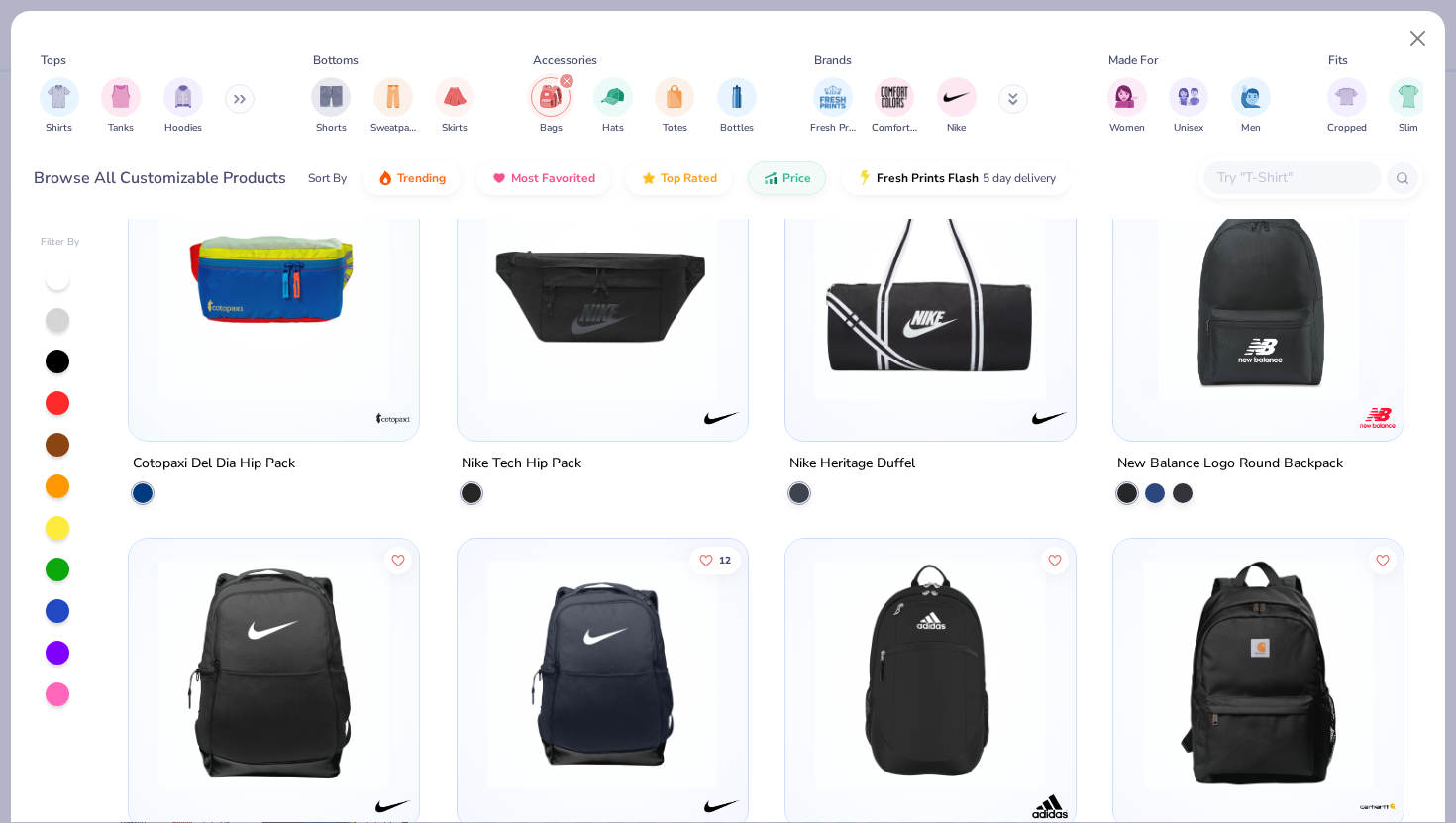 scroll, scrollTop: 848, scrollLeft: 0, axis: vertical 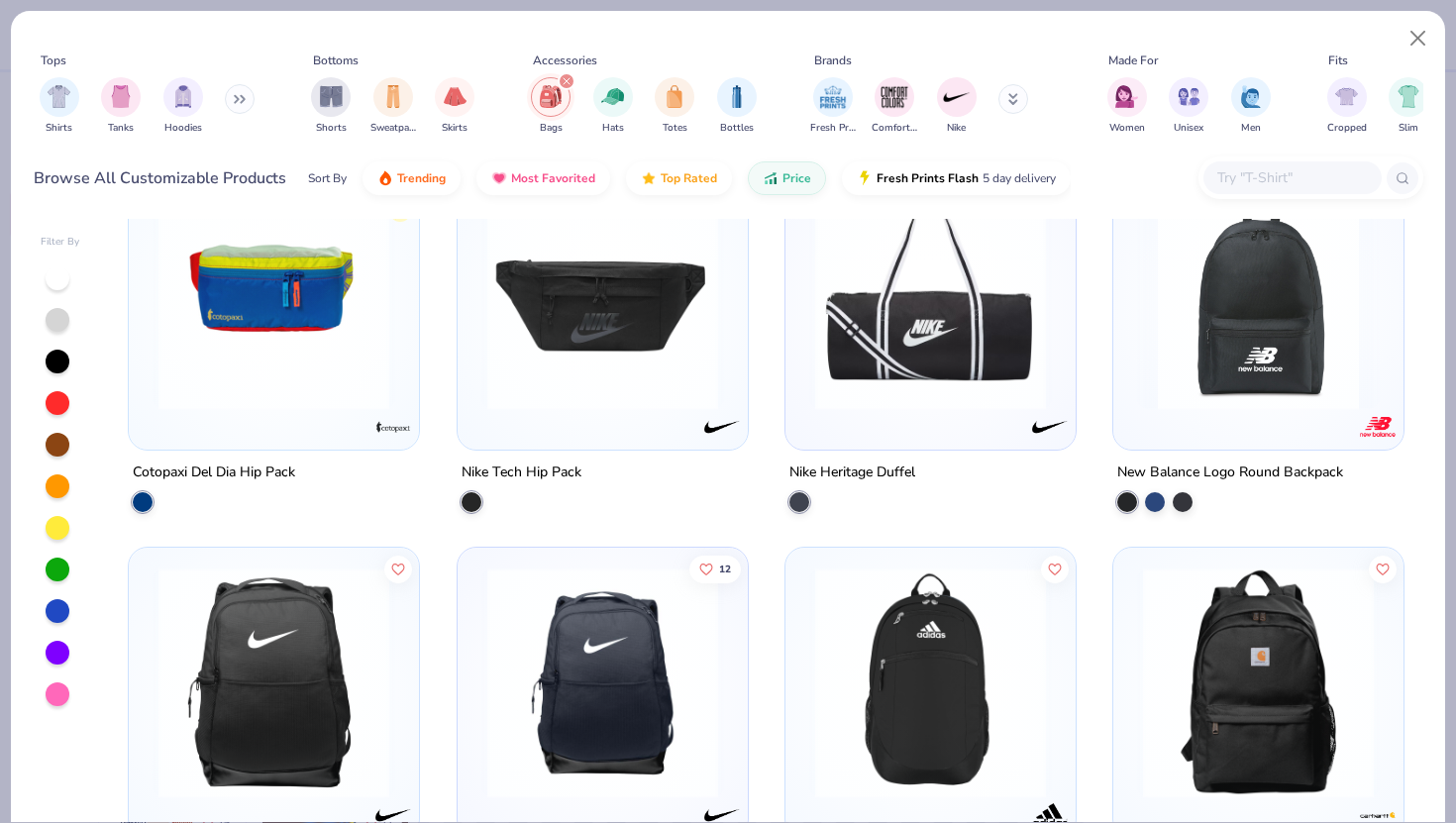 click at bounding box center [1258, 293] 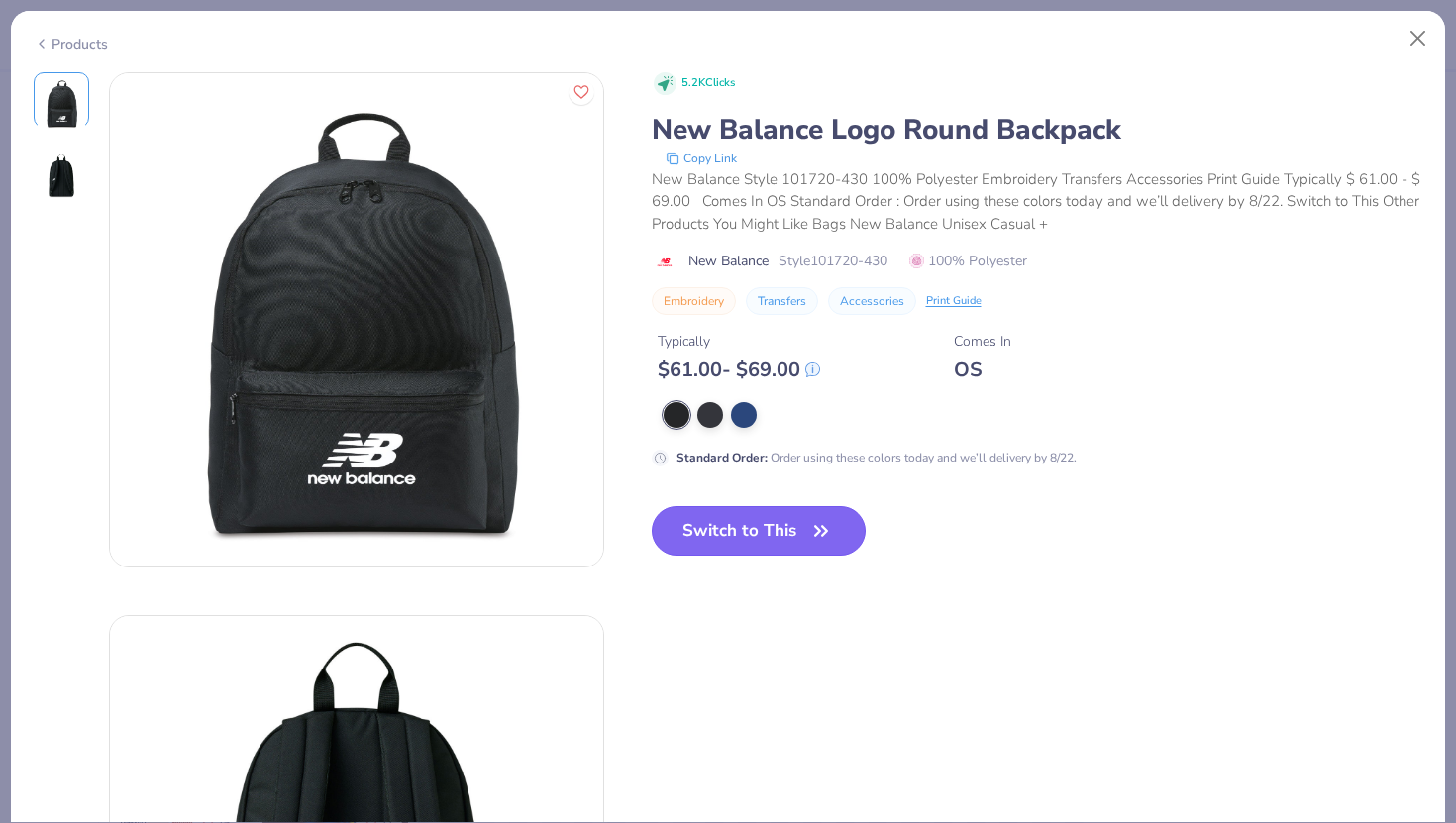 click on "Switch to This" at bounding box center [759, 531] 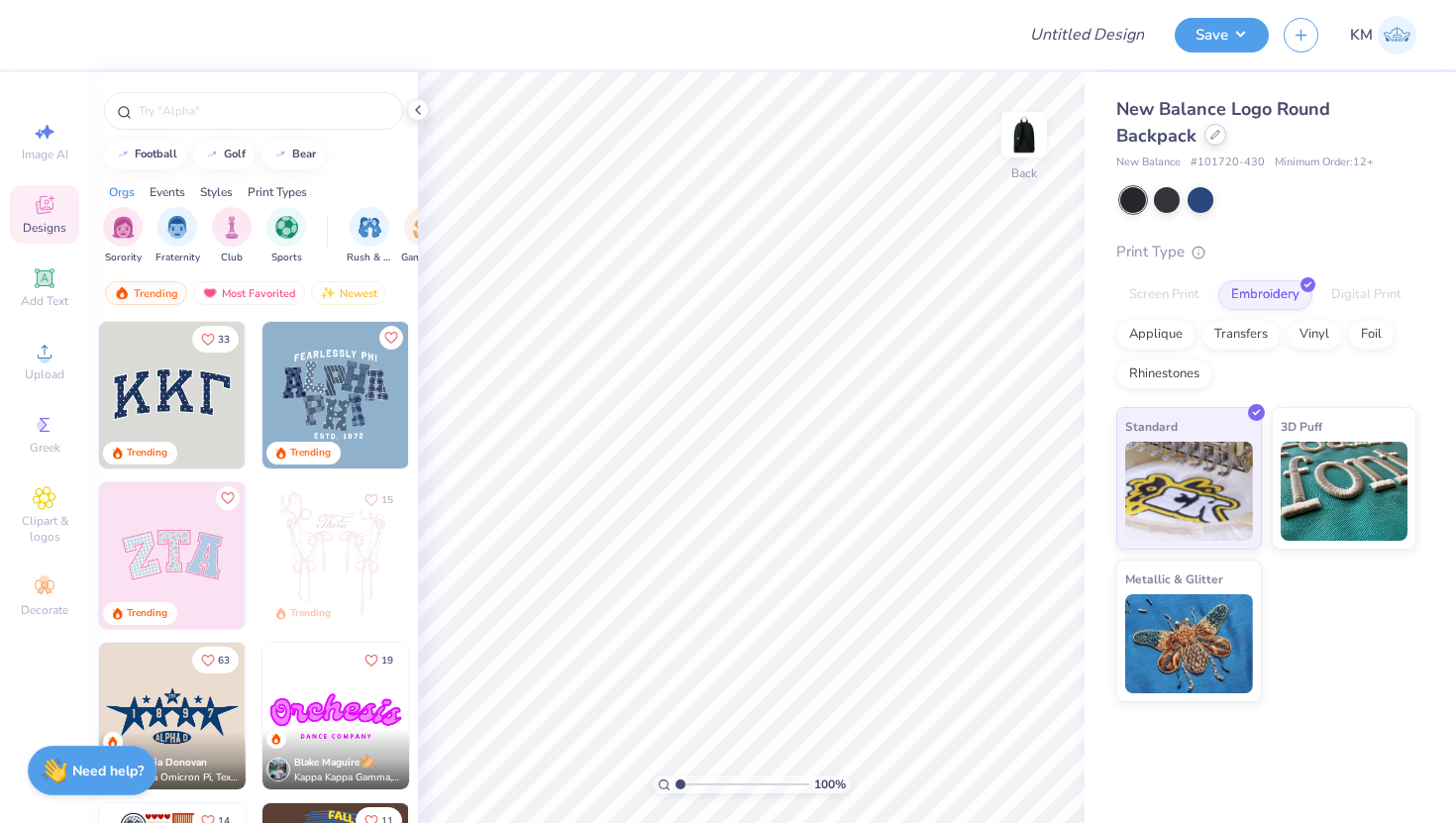 click 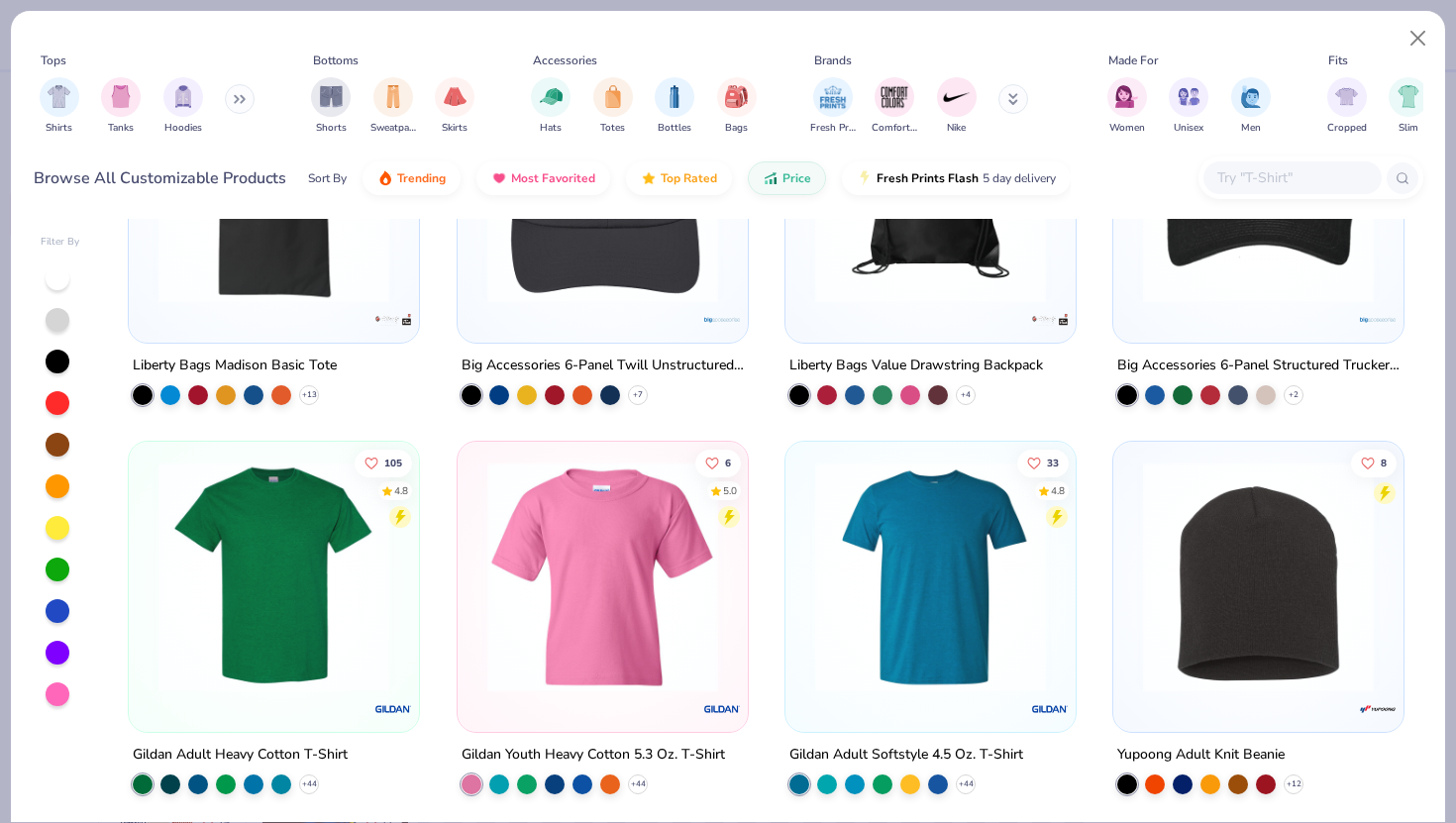 scroll, scrollTop: 563, scrollLeft: 0, axis: vertical 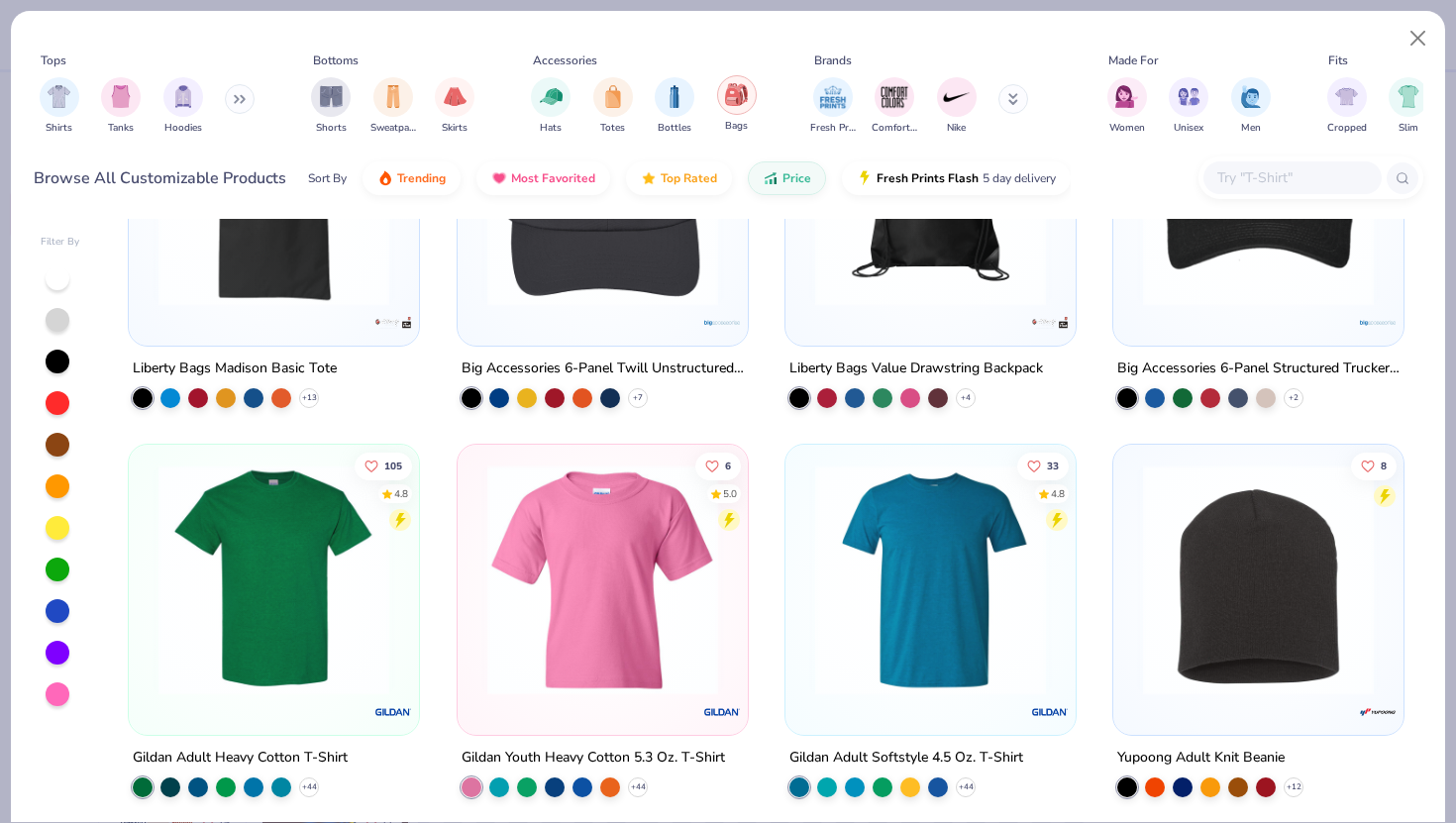 click at bounding box center (736, 94) 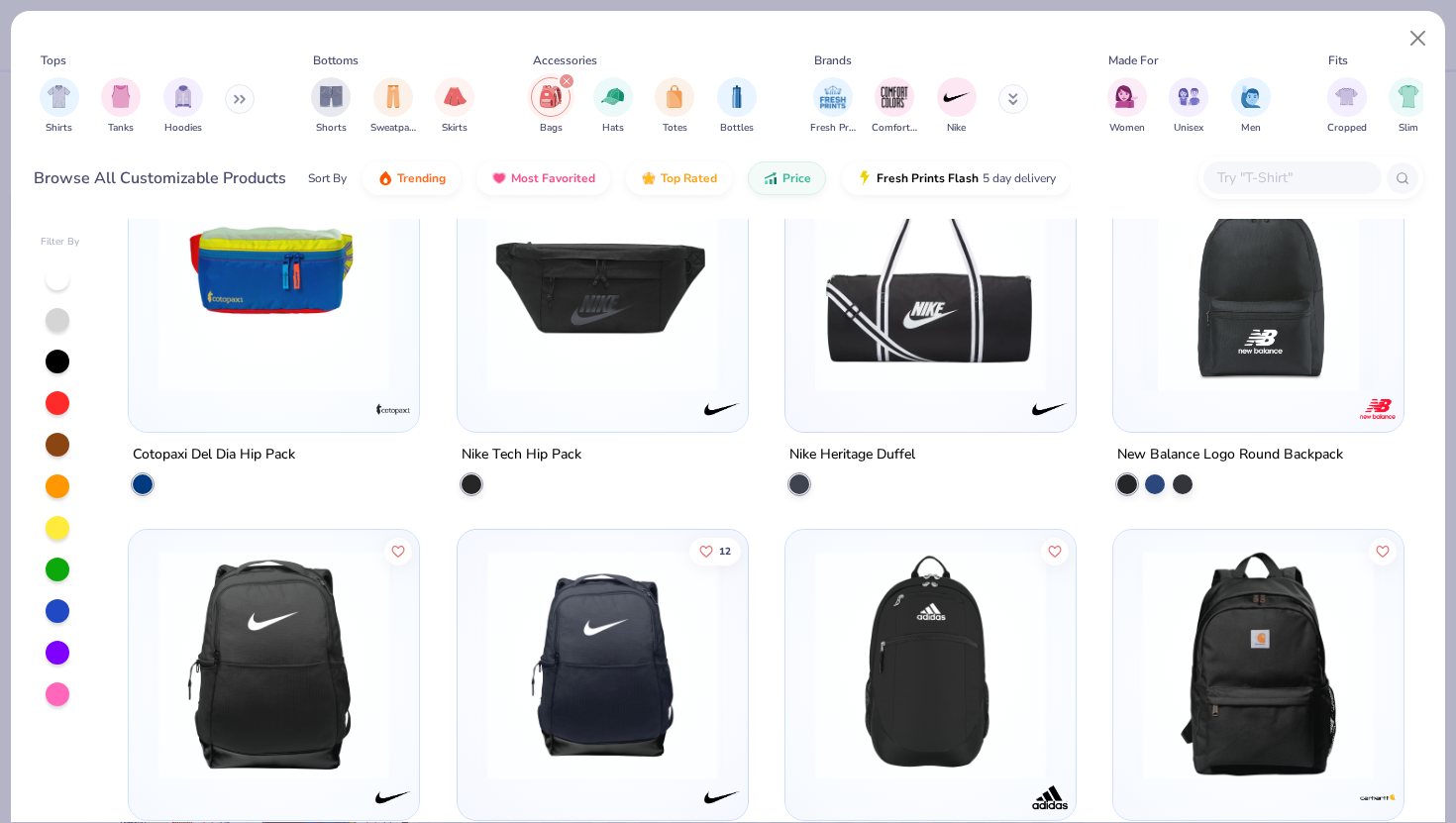 scroll, scrollTop: 877, scrollLeft: 0, axis: vertical 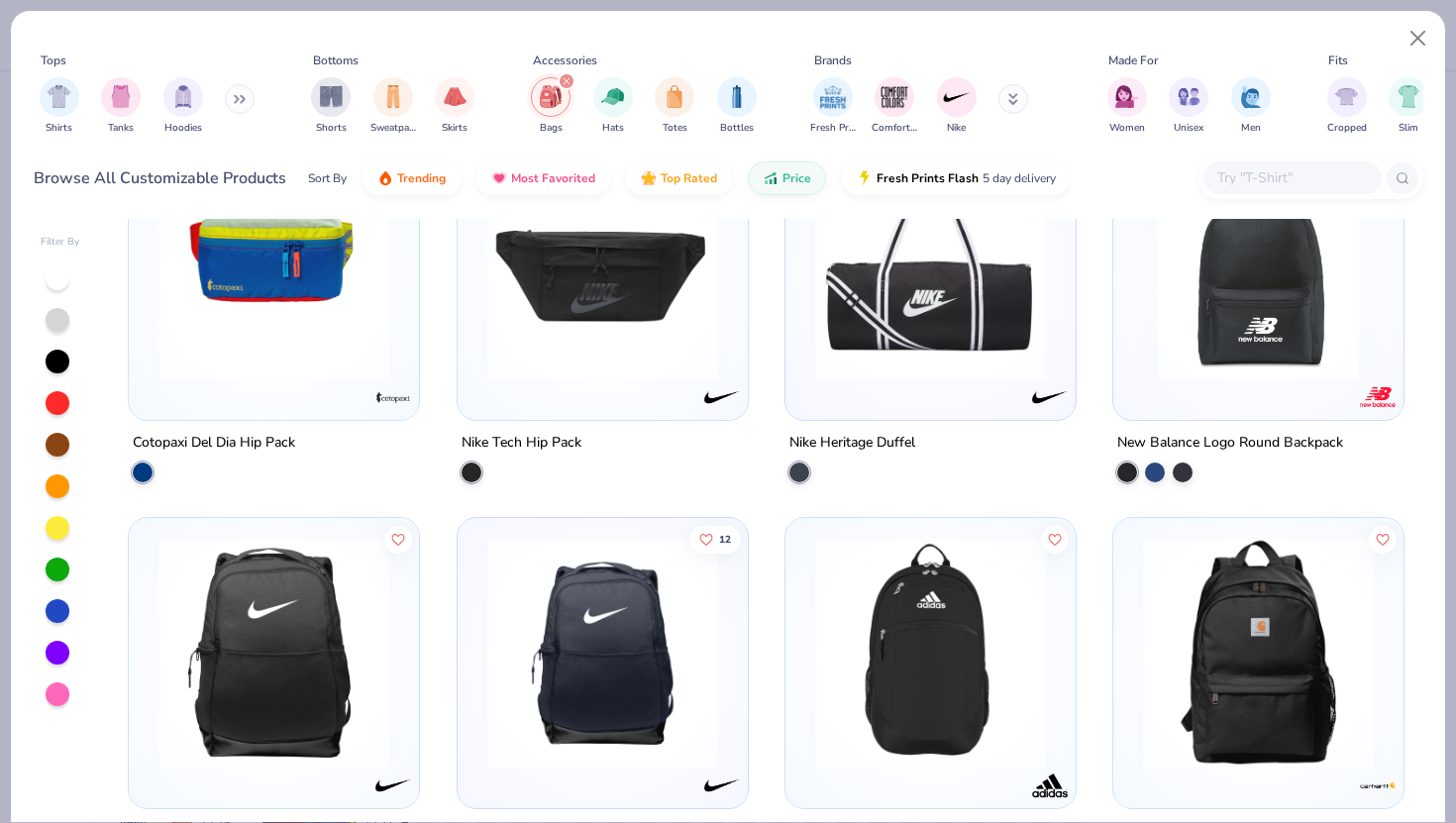 click at bounding box center (273, 648) 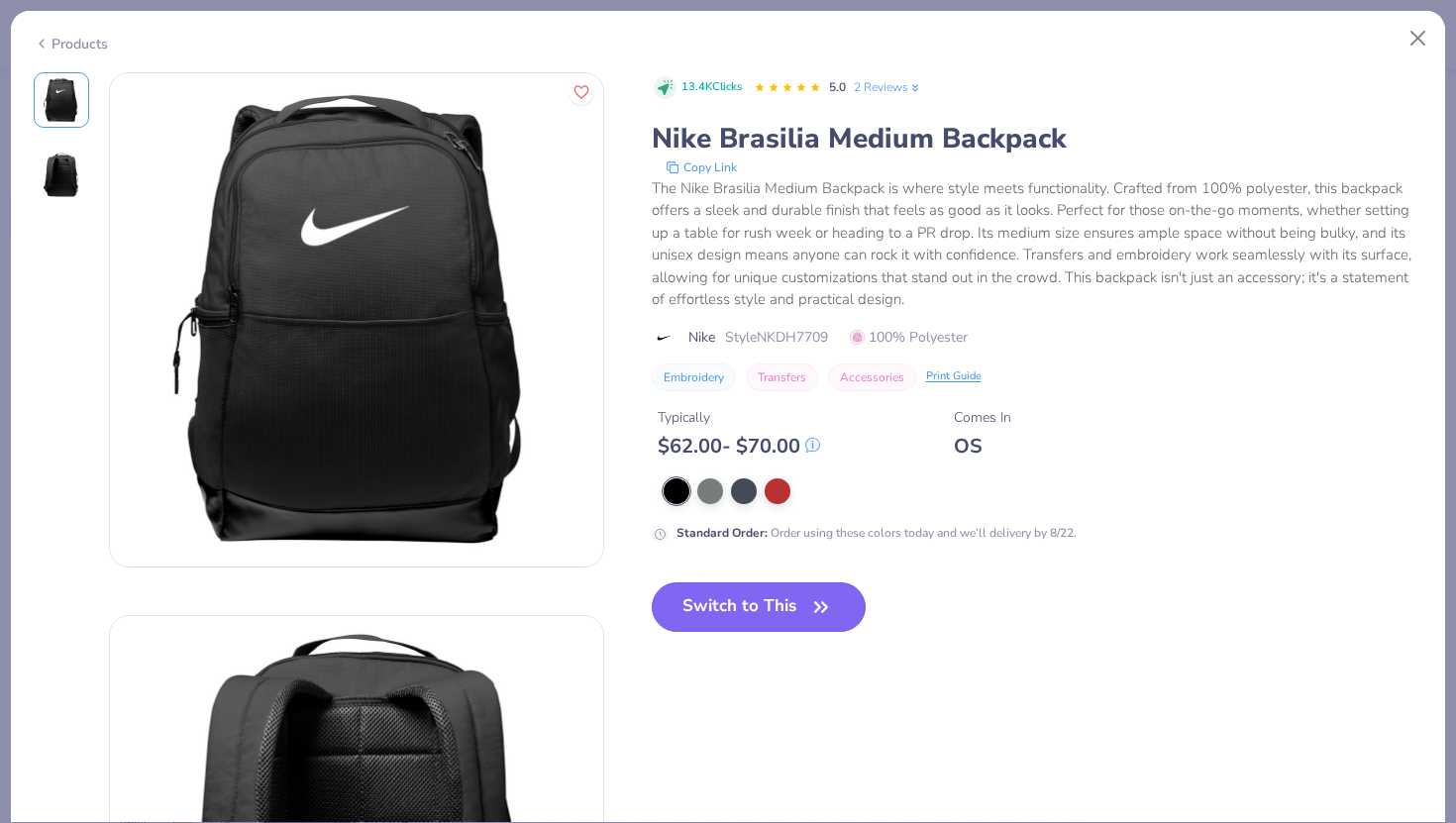 click on "Switch to This" at bounding box center (759, 607) 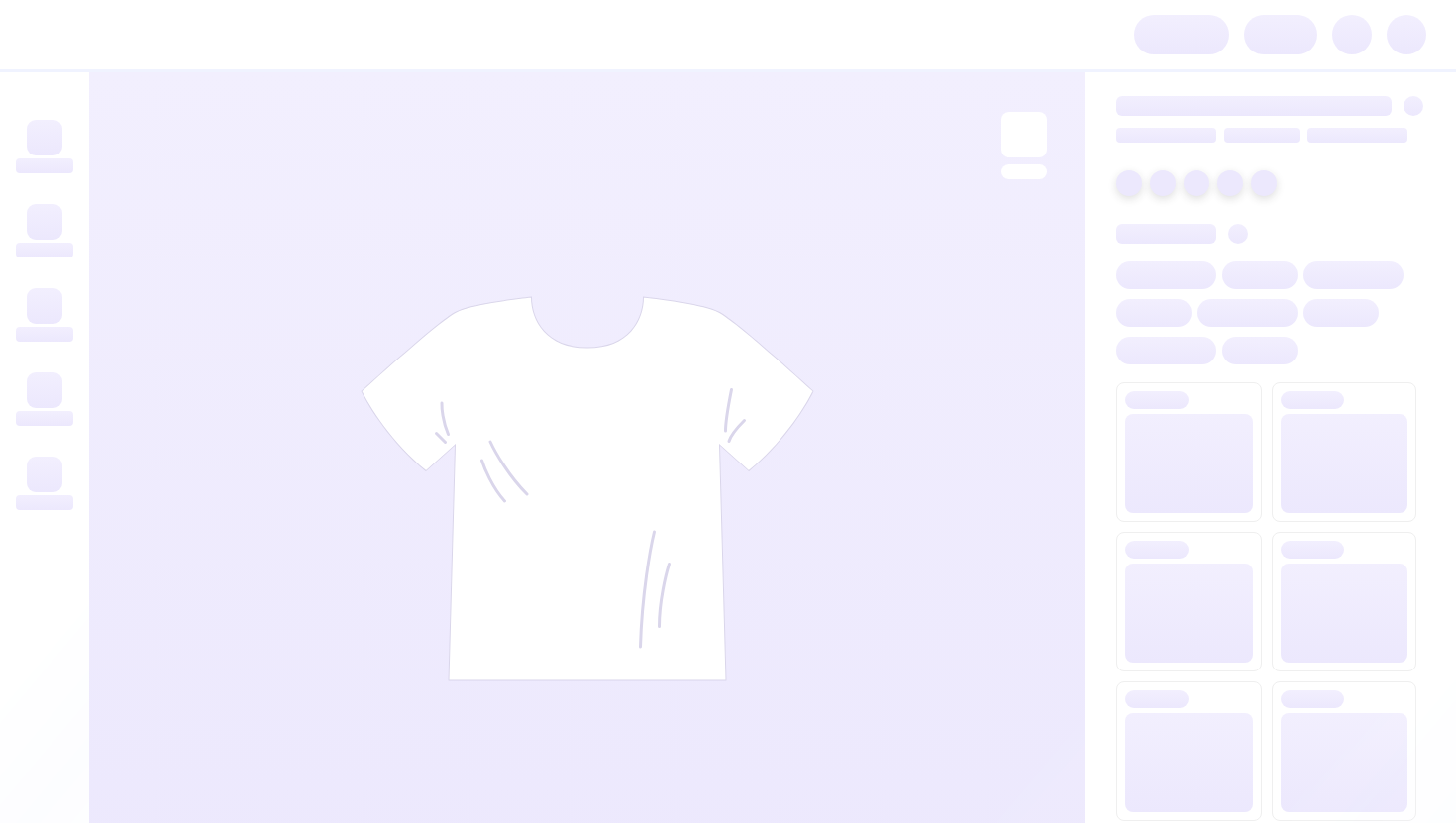 scroll, scrollTop: 0, scrollLeft: 0, axis: both 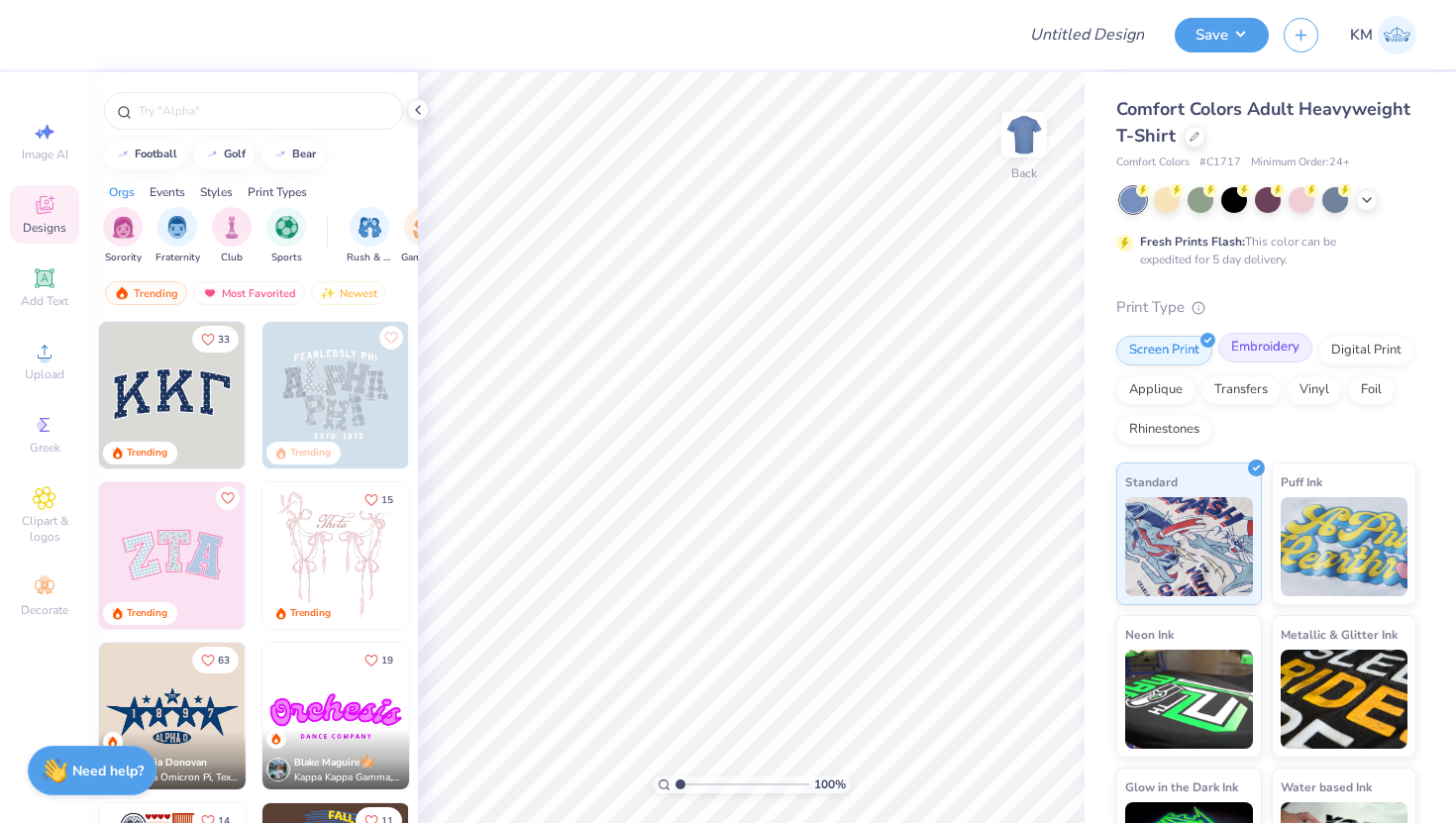 click on "Embroidery" at bounding box center (1265, 348) 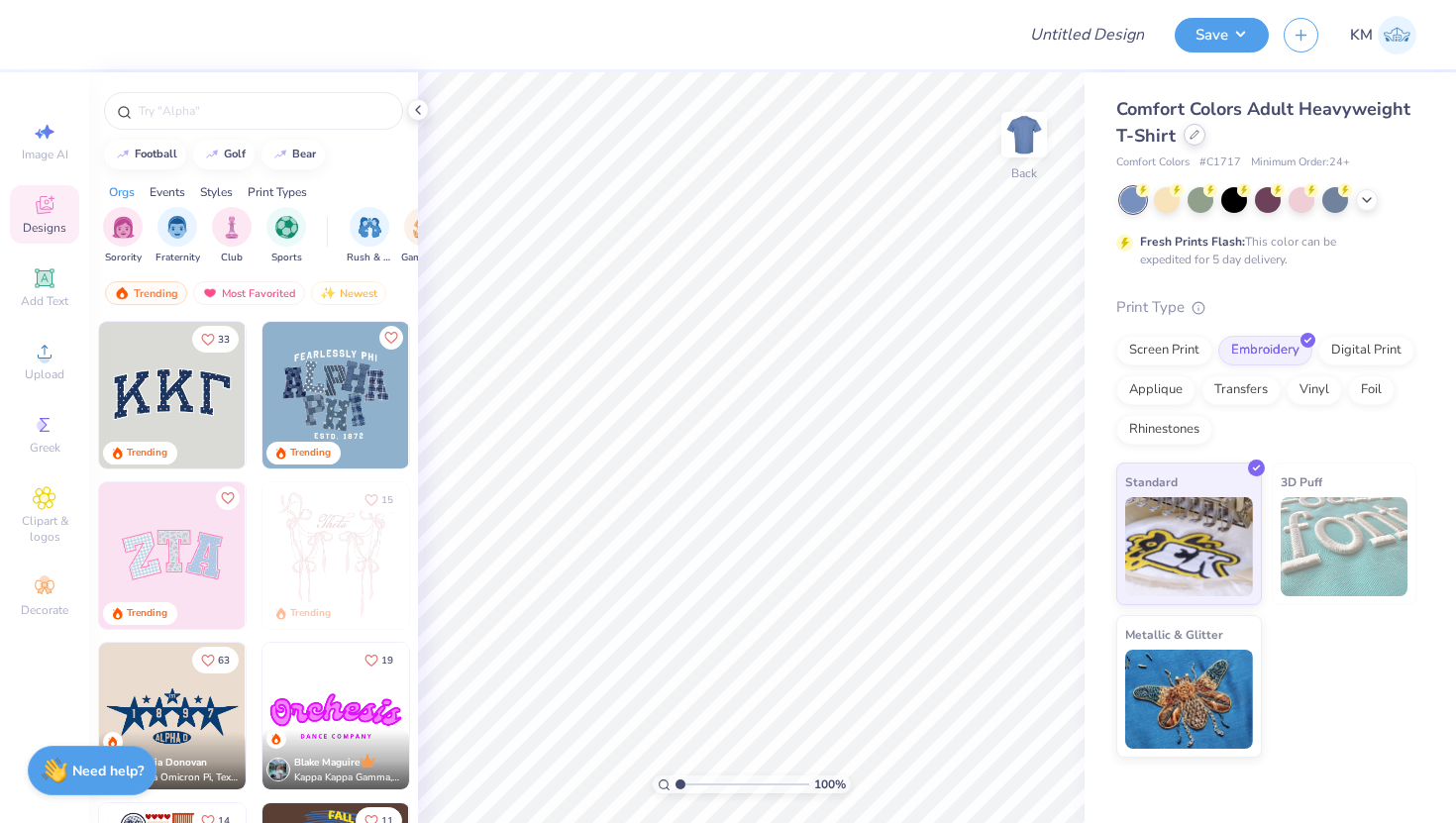 click 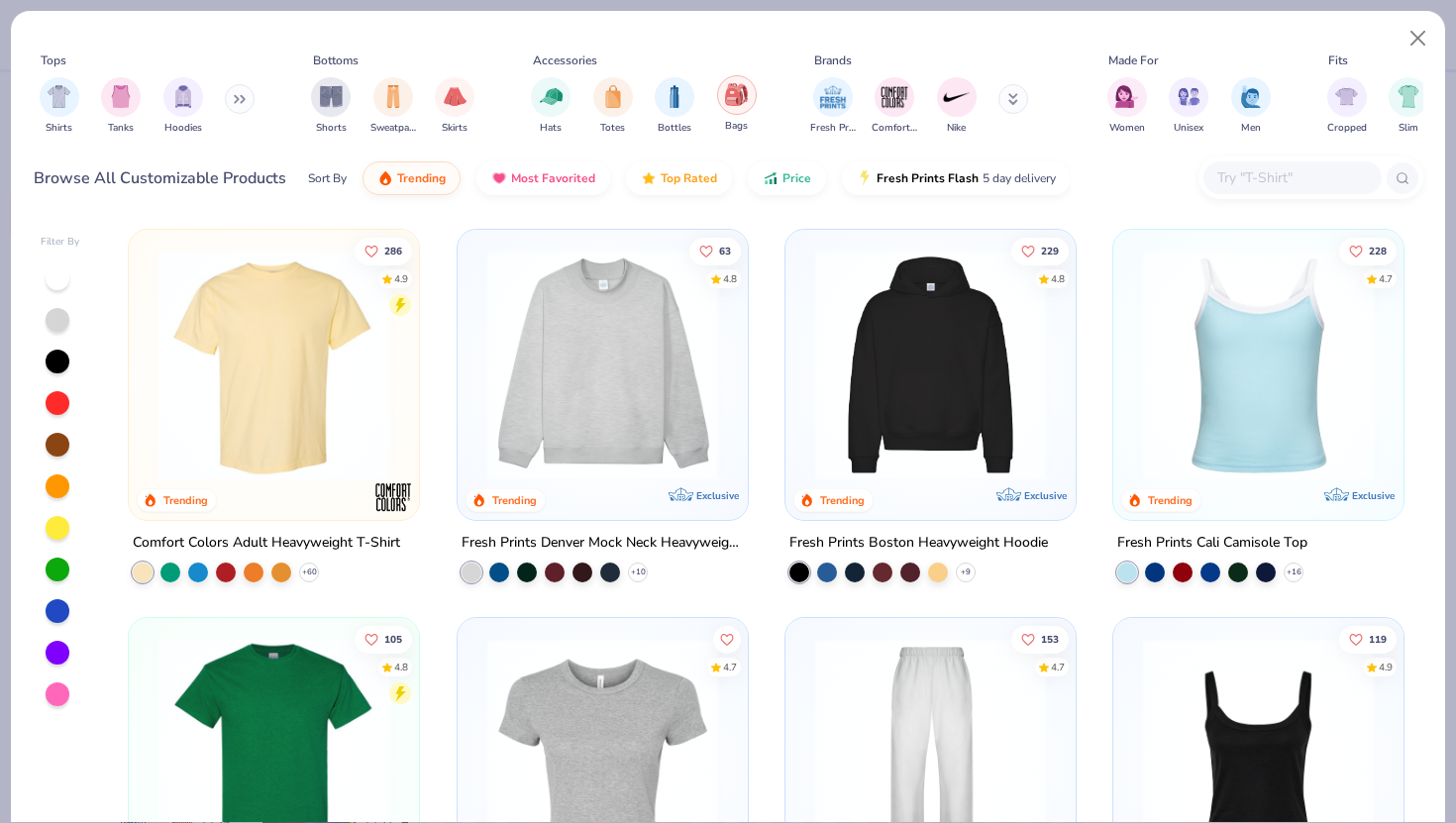 click at bounding box center [736, 94] 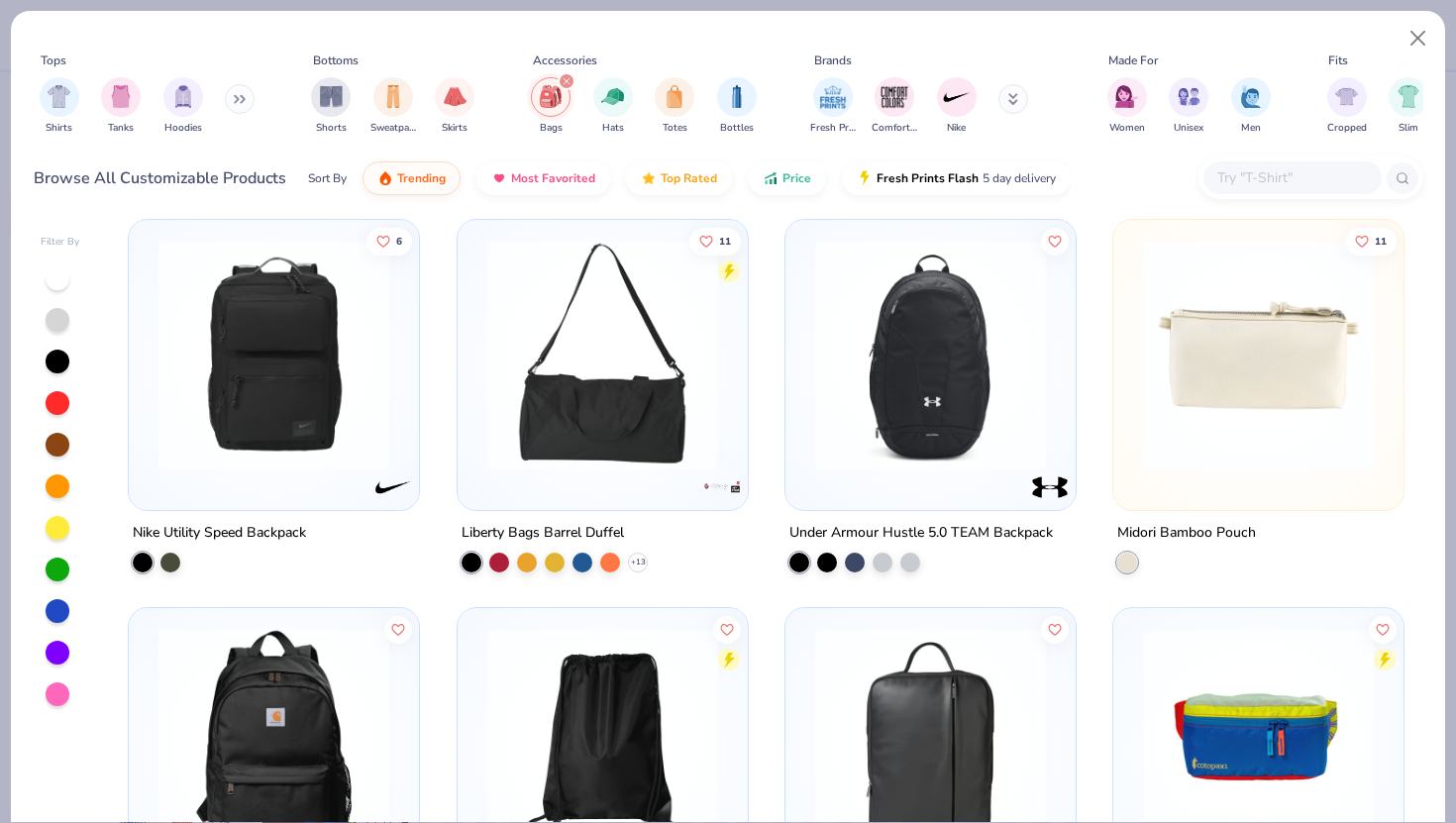 scroll, scrollTop: 0, scrollLeft: 0, axis: both 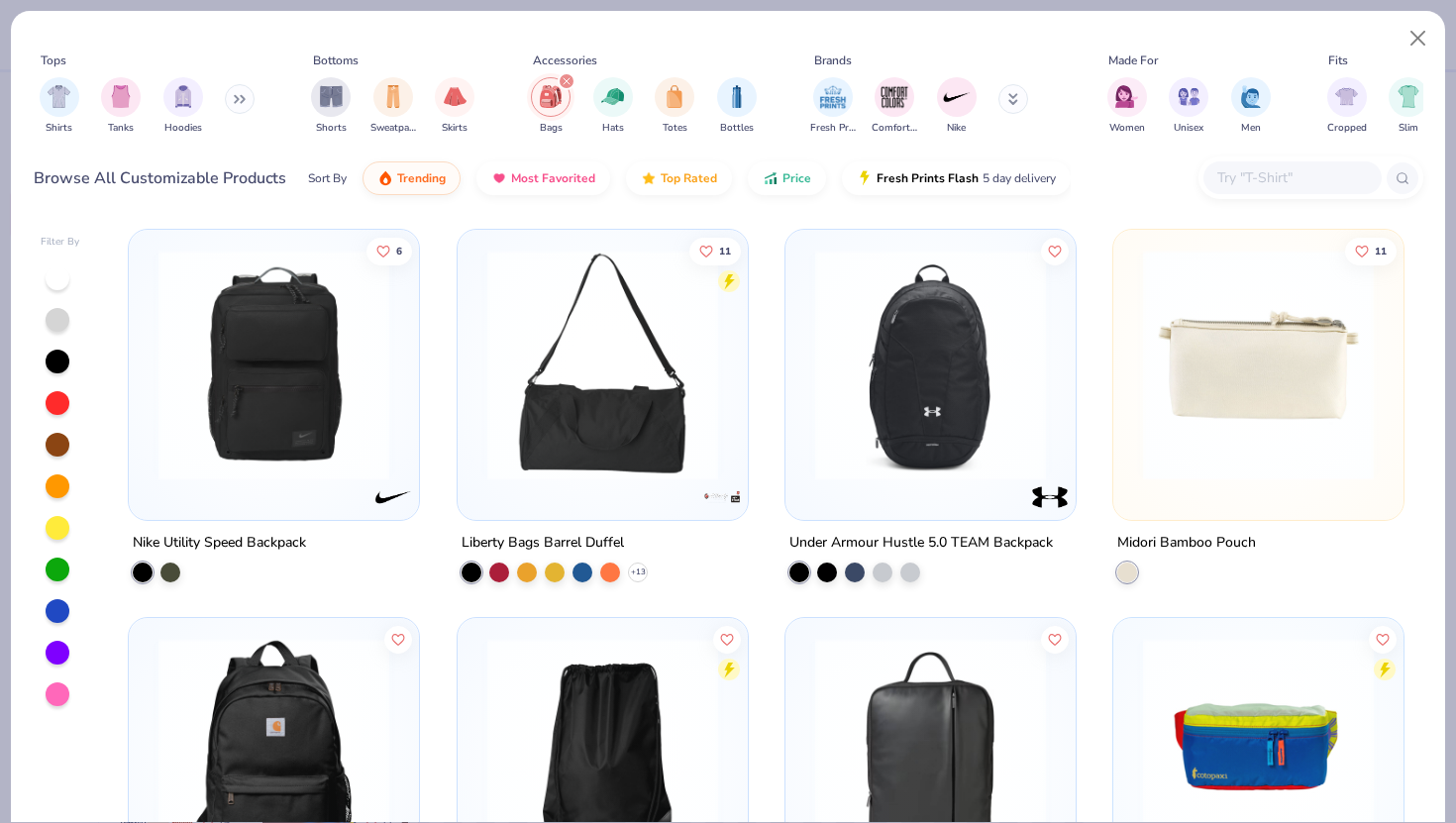 click on "Sort By Trending Most Favorited Top Rated Price Fresh Prints Flash 5 day delivery" at bounding box center [689, 178] 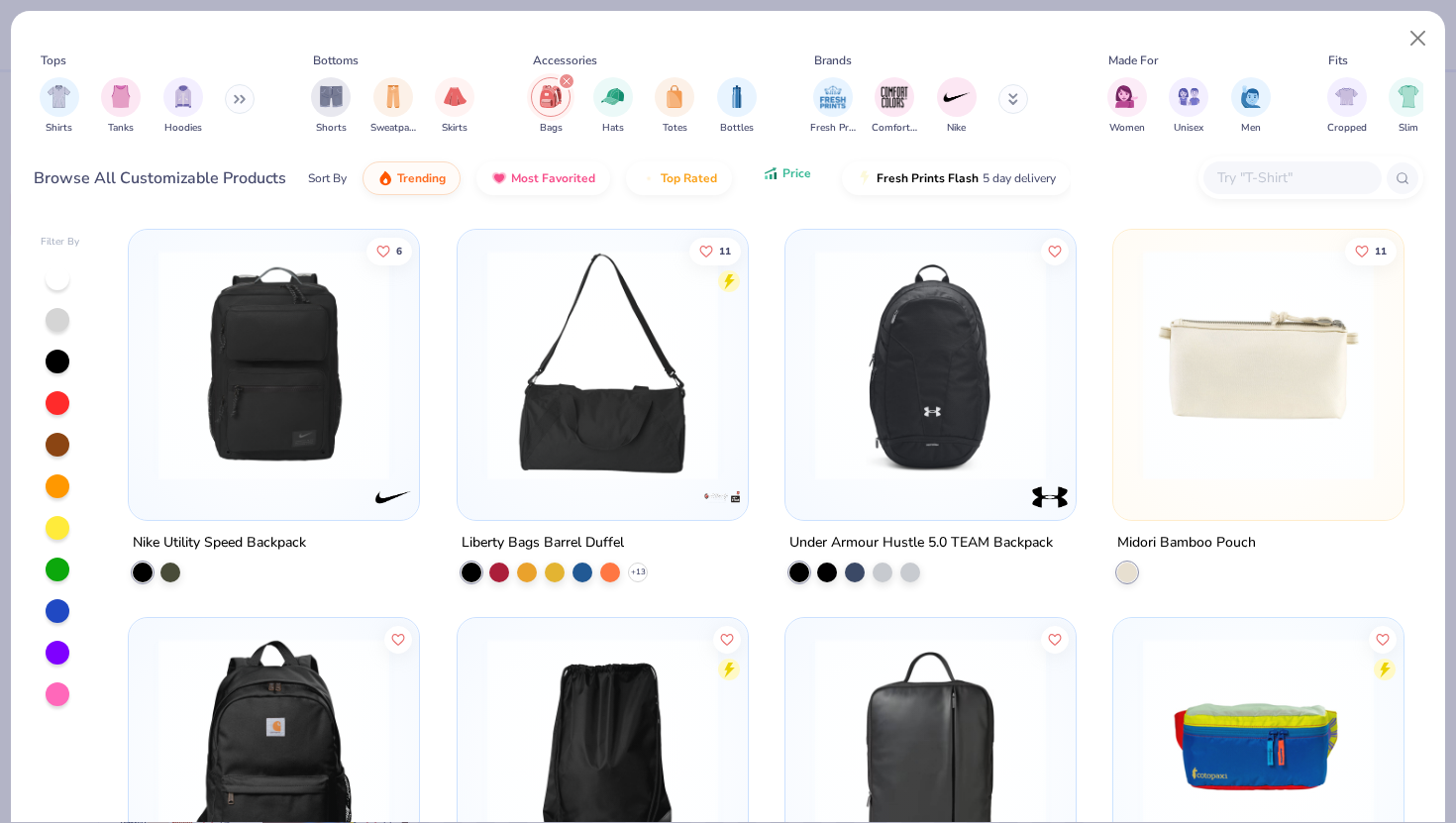 click on "Sort By Trending Most Favorited Top Rated Price Fresh Prints Flash 5 day delivery" at bounding box center [689, 178] 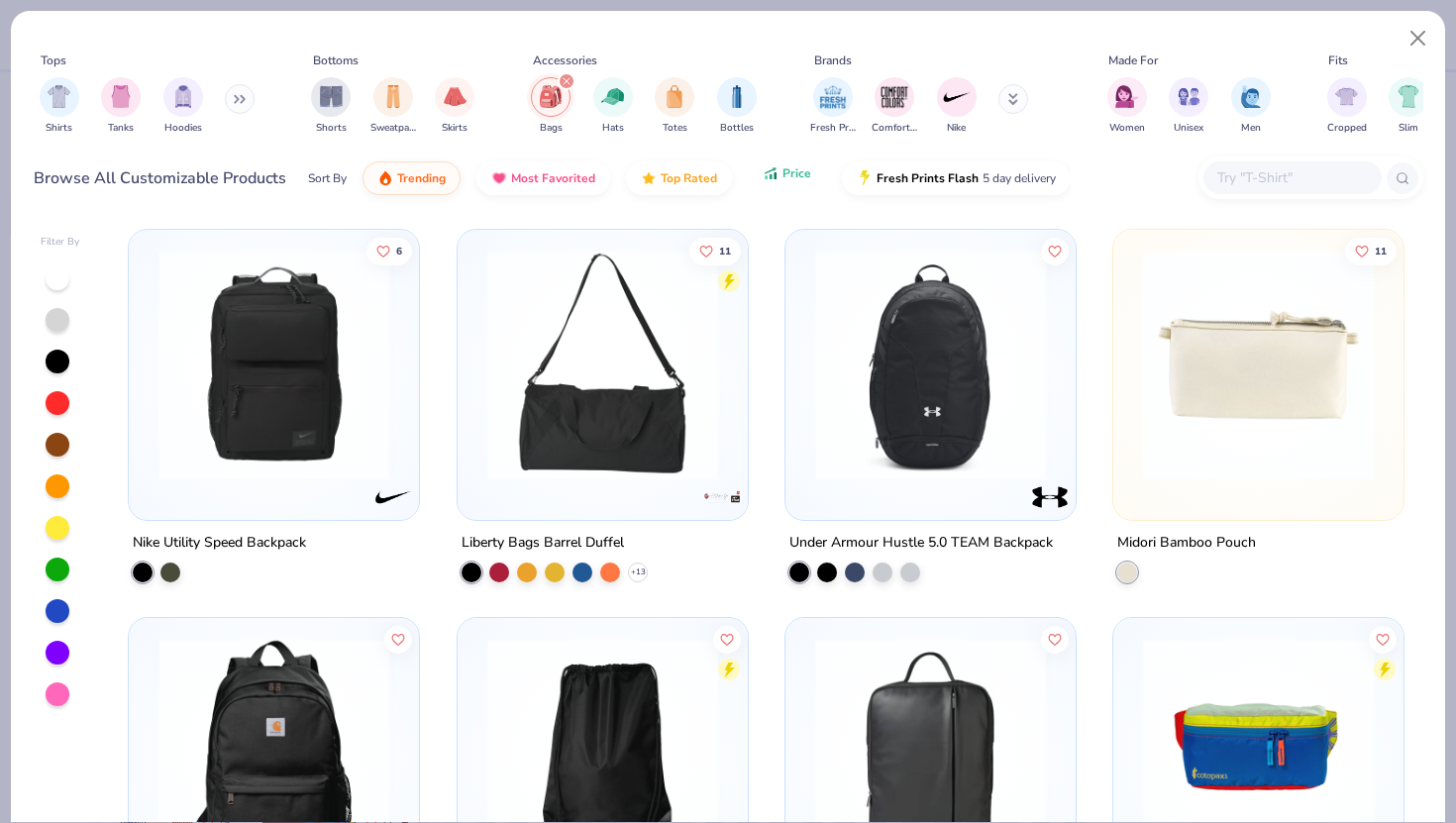 click on "Price" at bounding box center [796, 173] 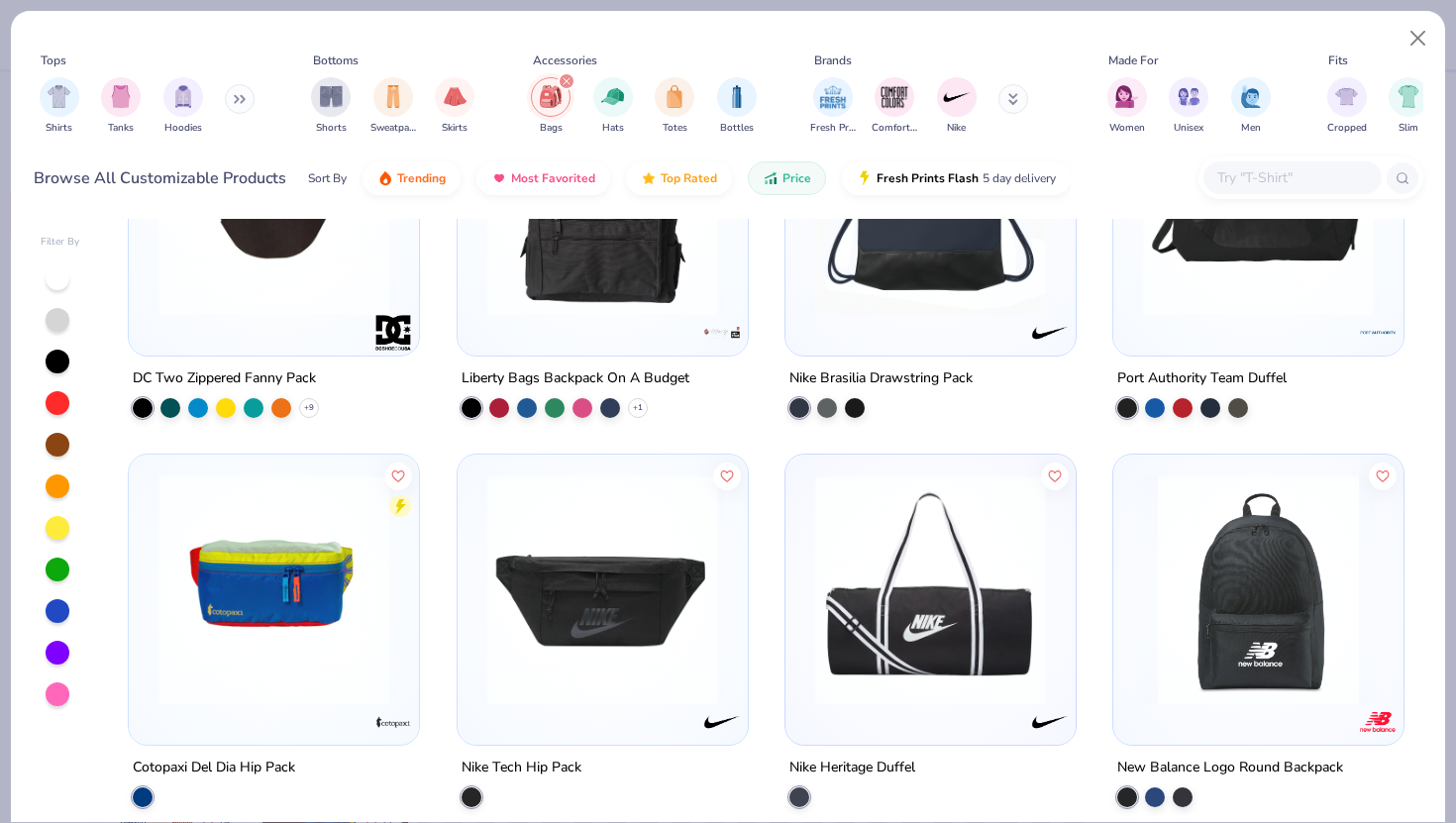 scroll, scrollTop: 555, scrollLeft: 0, axis: vertical 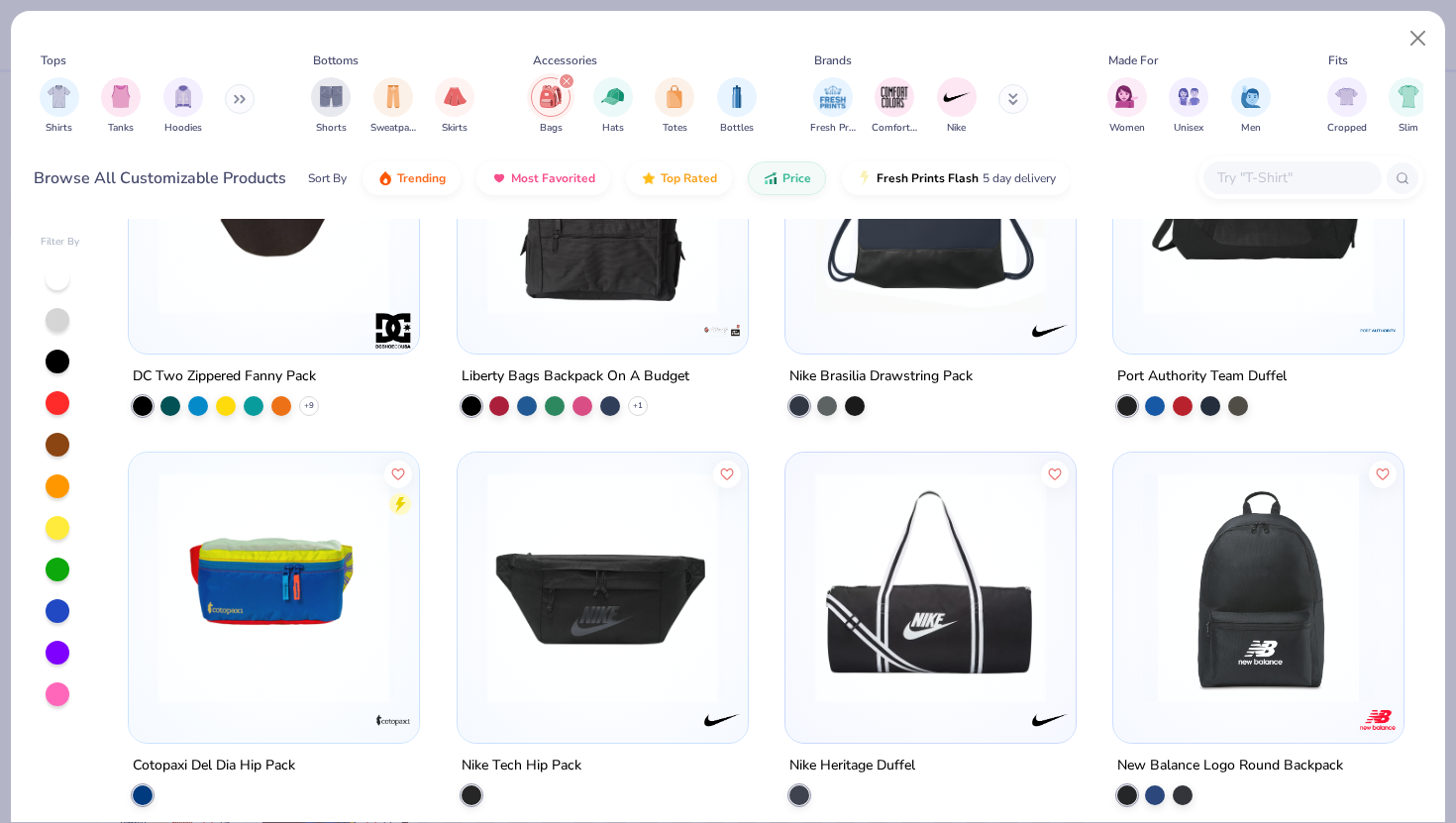 click at bounding box center [1258, 586] 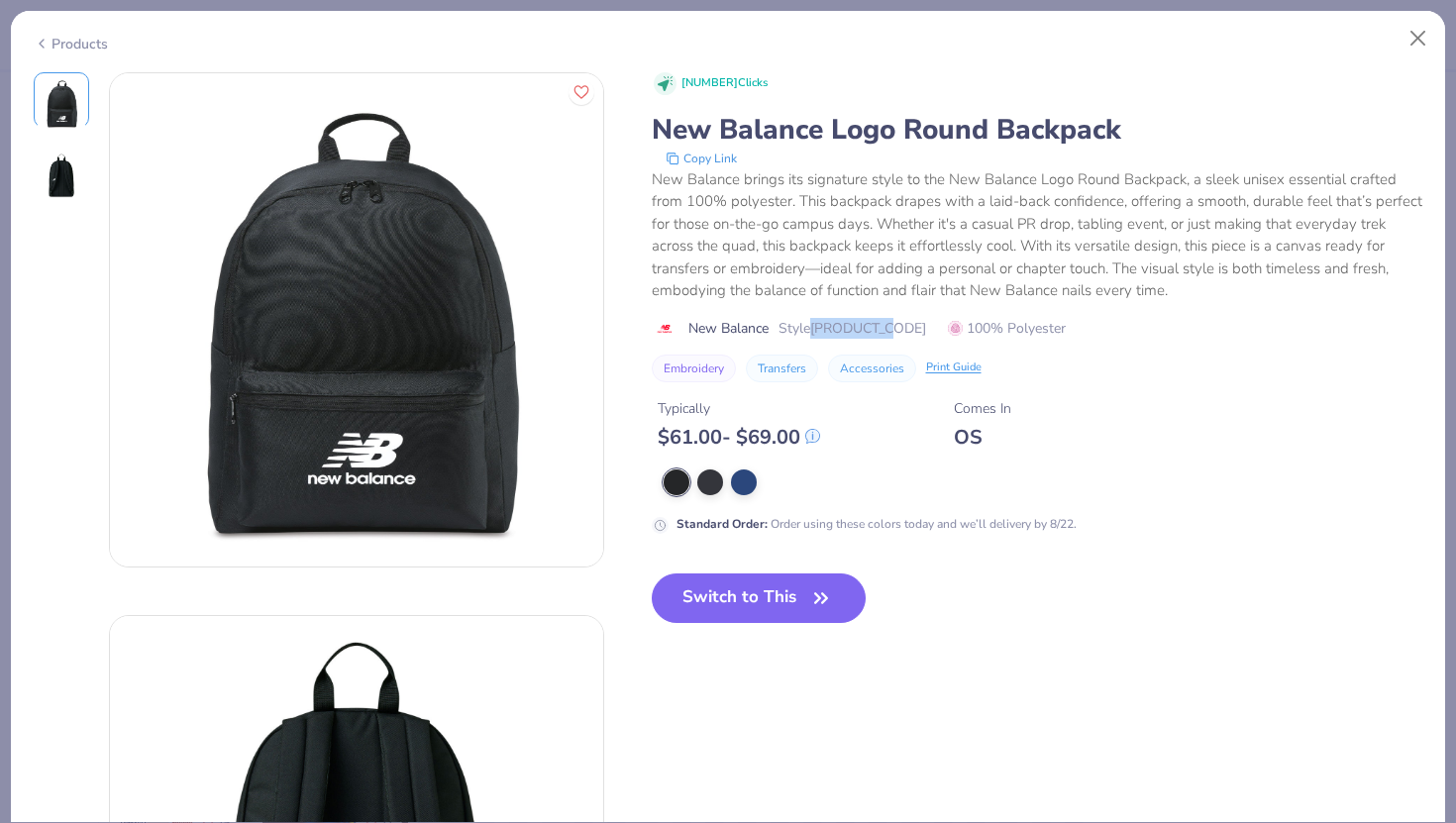 drag, startPoint x: 819, startPoint y: 328, endPoint x: 901, endPoint y: 332, distance: 82.0975 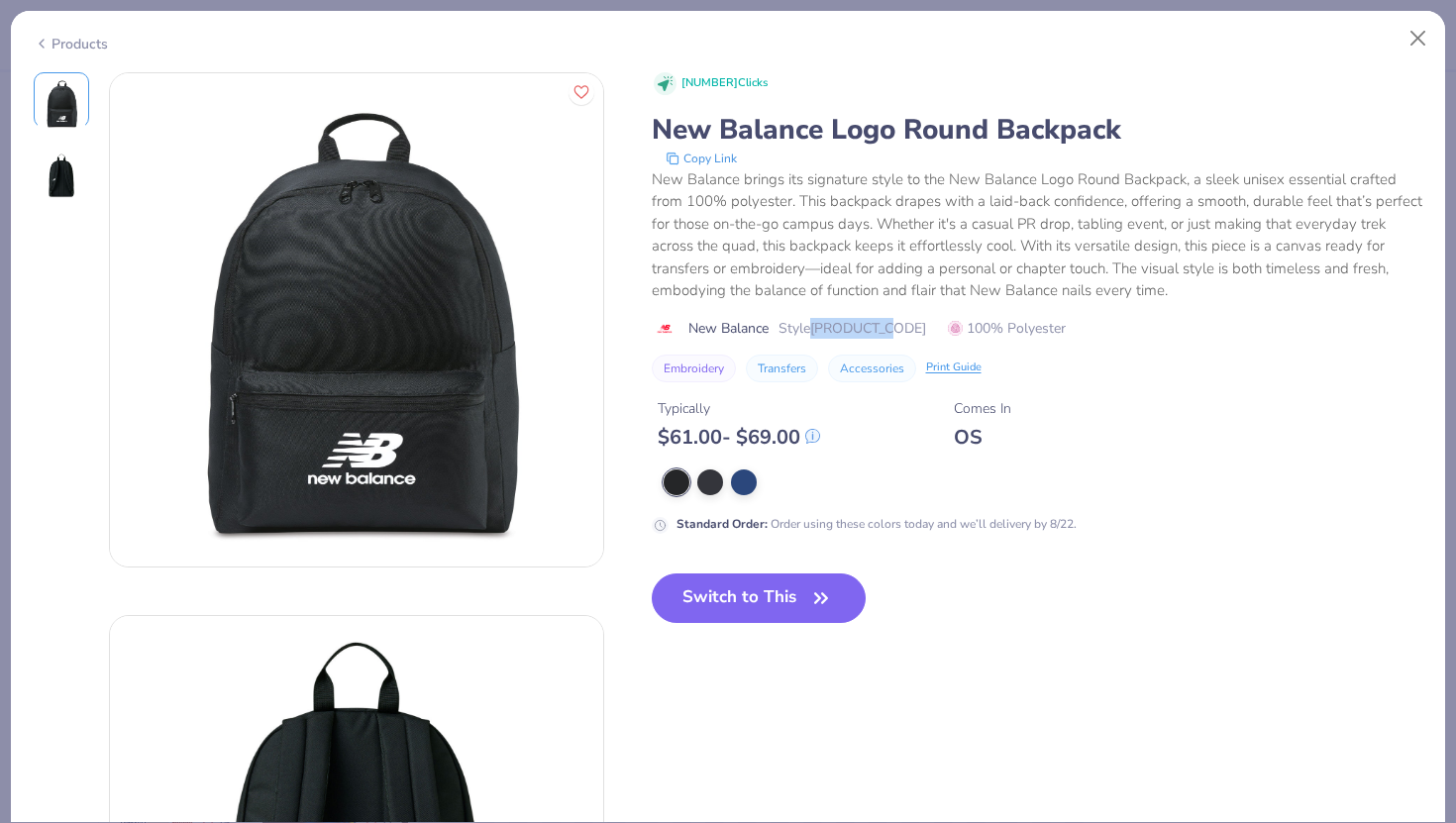 copy on "101720-430" 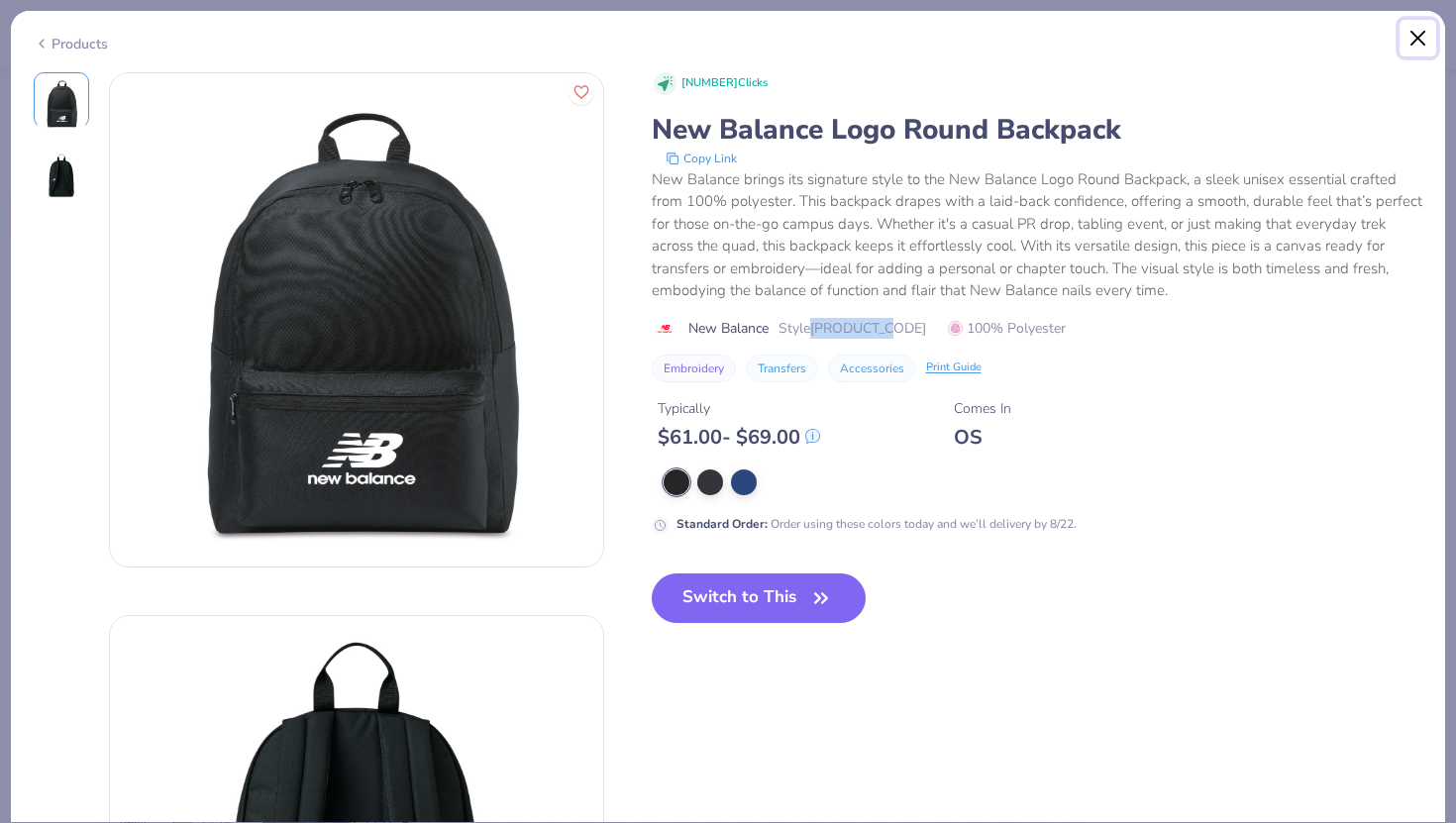 click at bounding box center [1418, 39] 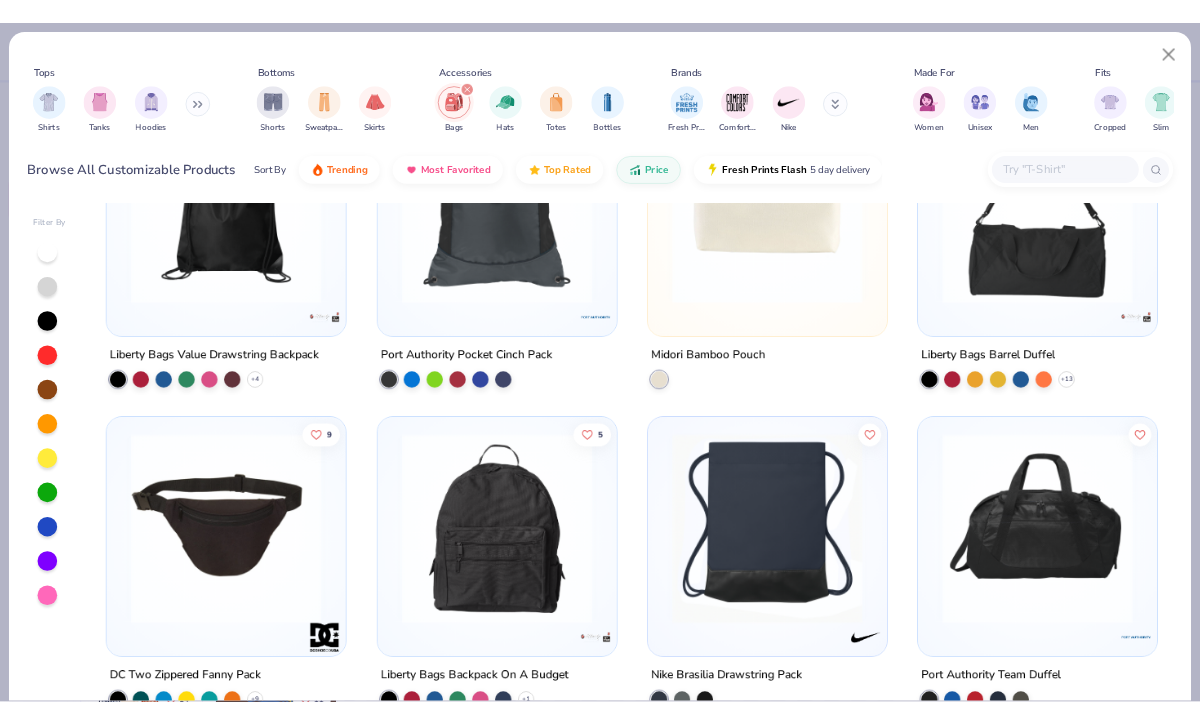 scroll, scrollTop: 174, scrollLeft: 0, axis: vertical 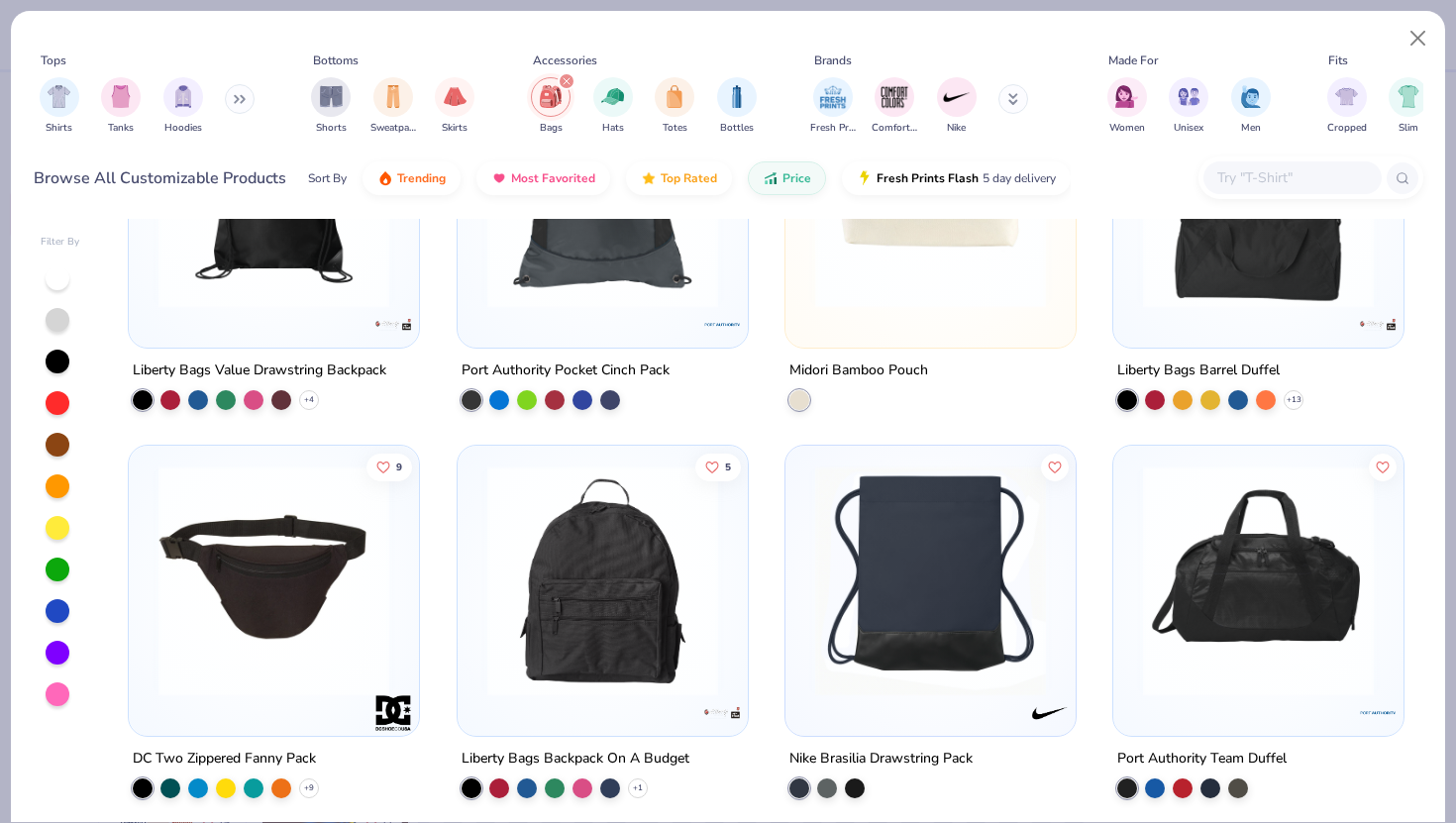 click at bounding box center (602, 580) 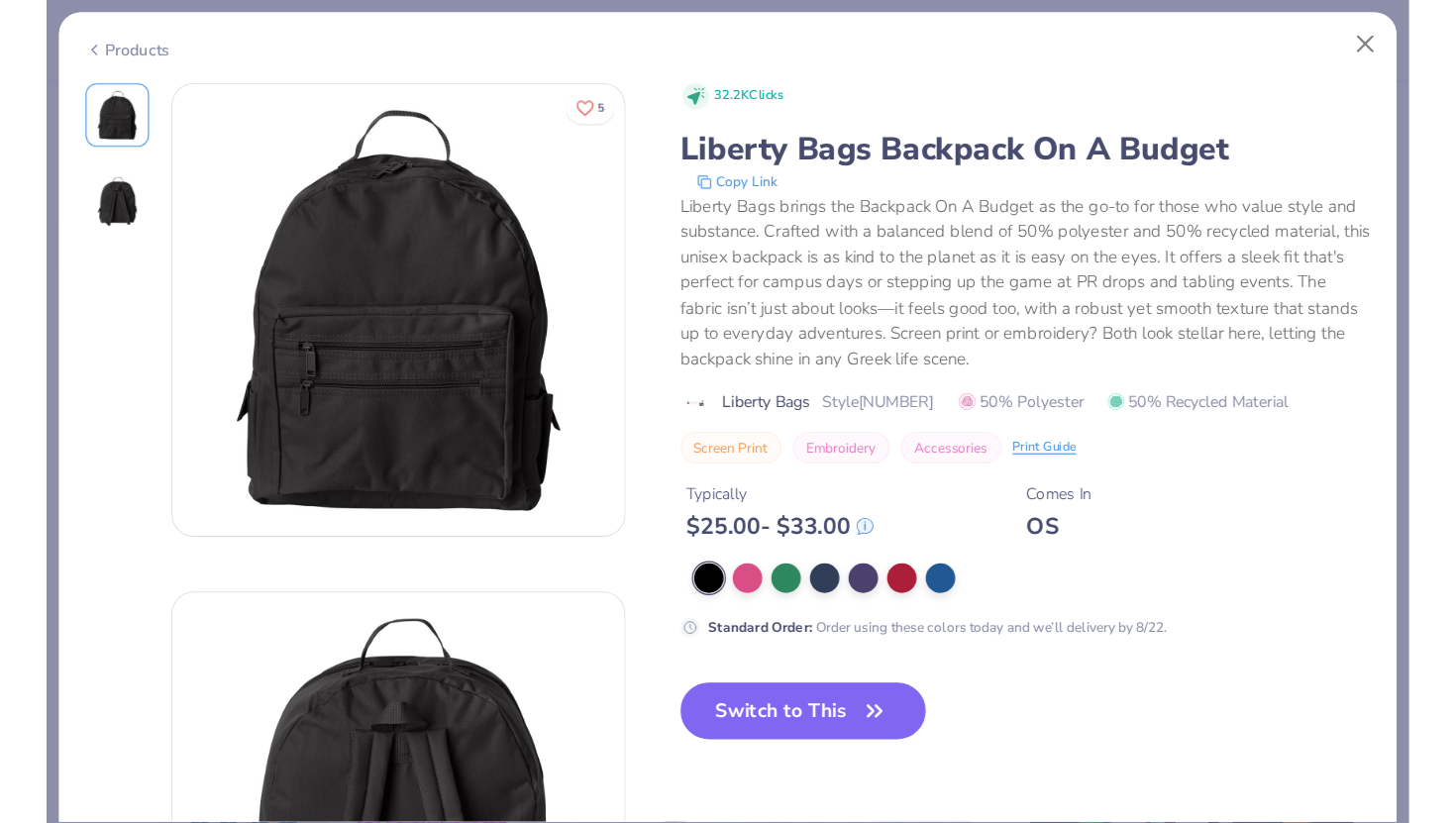 scroll, scrollTop: 0, scrollLeft: 0, axis: both 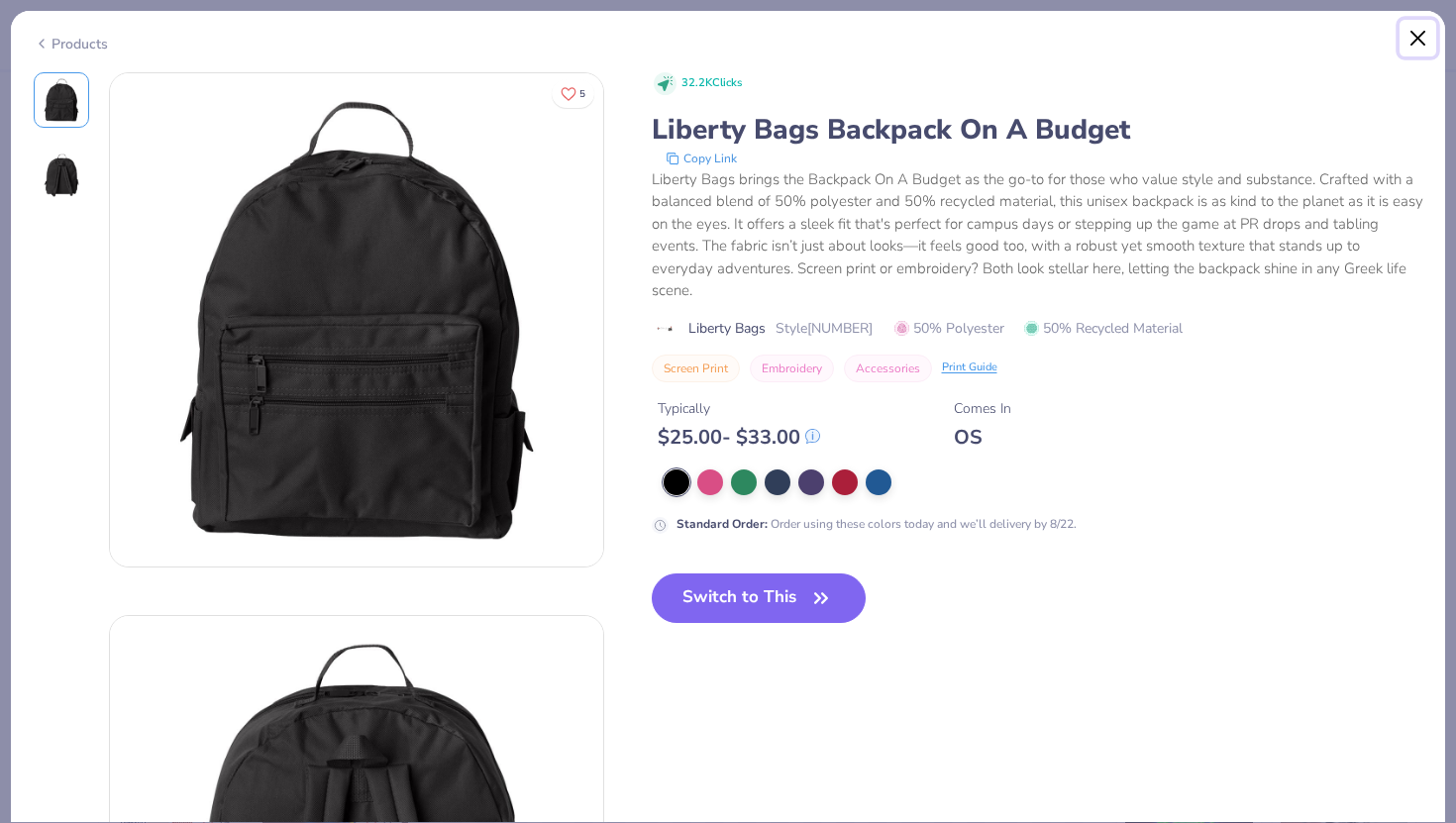 click at bounding box center (1418, 39) 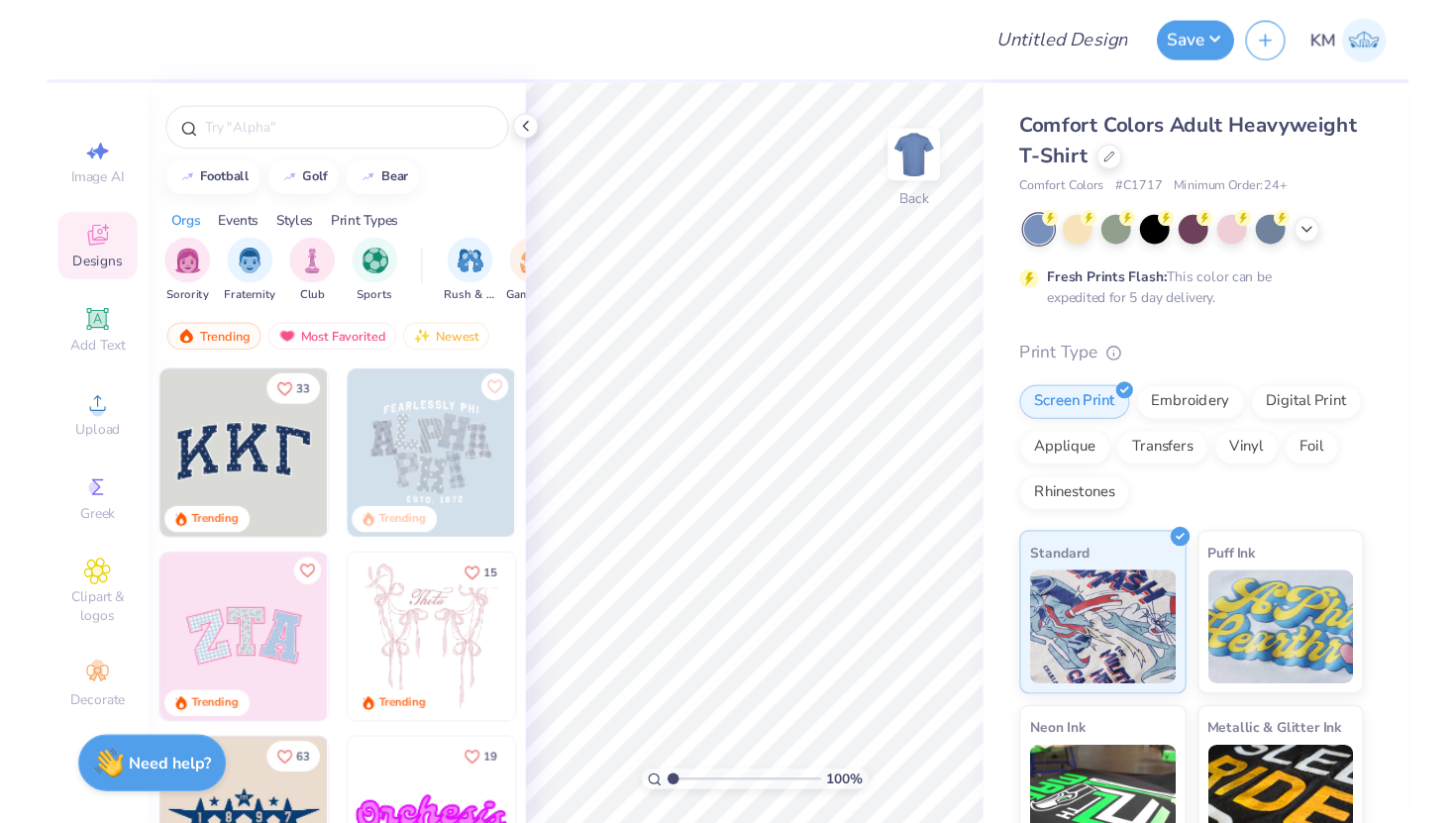 scroll, scrollTop: 0, scrollLeft: 0, axis: both 